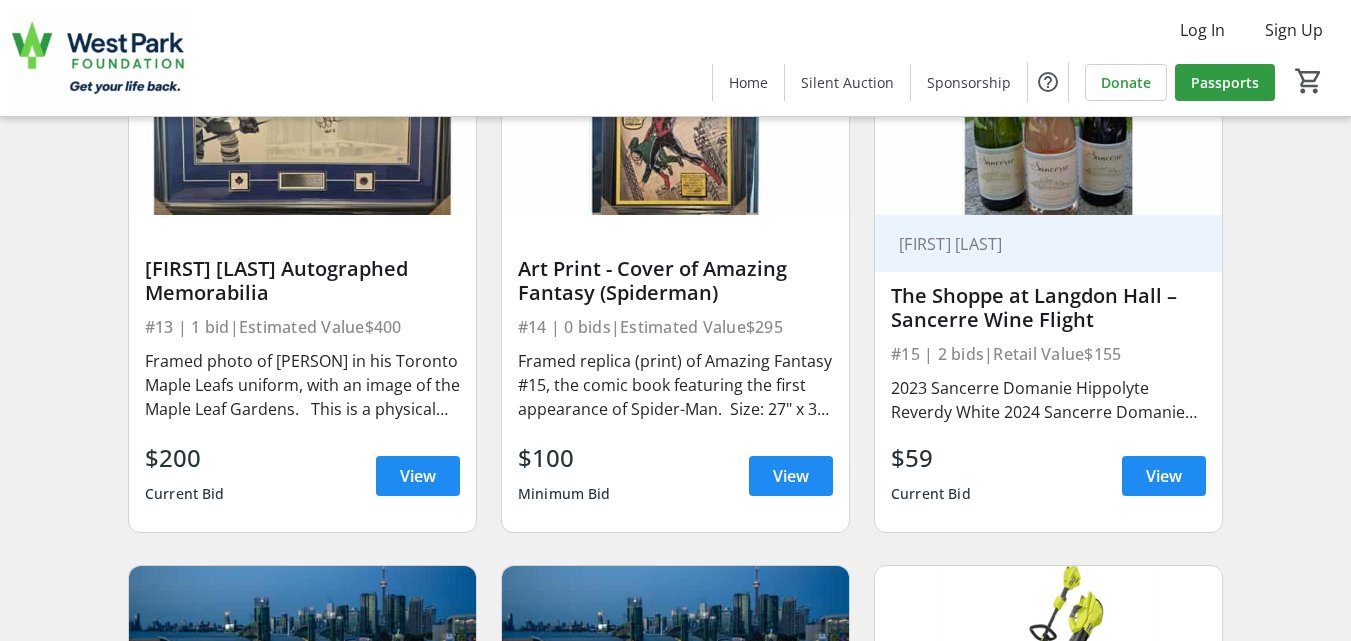 scroll, scrollTop: 2480, scrollLeft: 0, axis: vertical 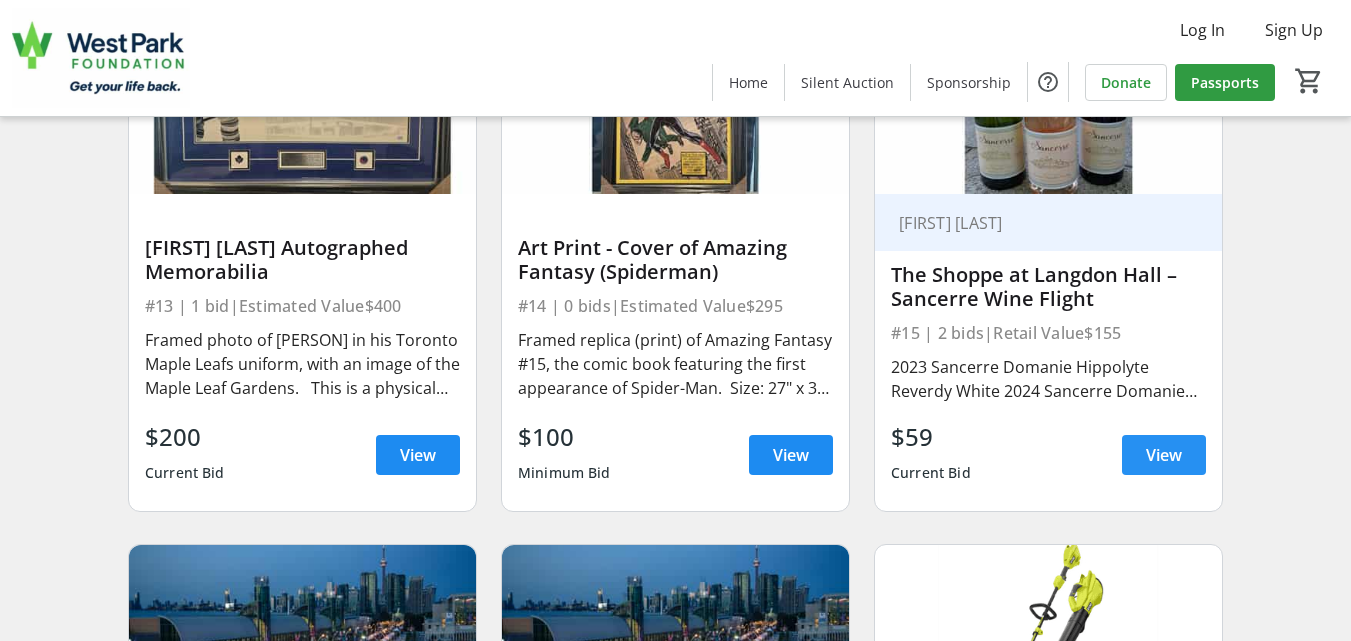 click on "View" at bounding box center [1164, 455] 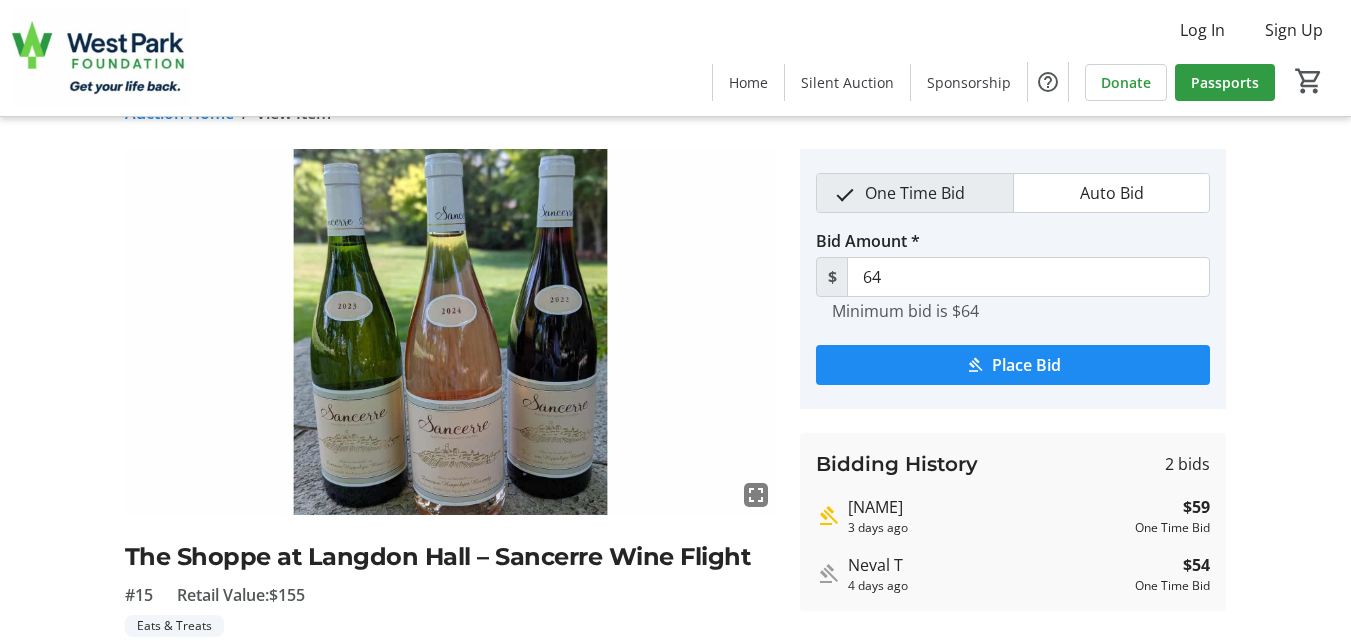 scroll, scrollTop: 0, scrollLeft: 0, axis: both 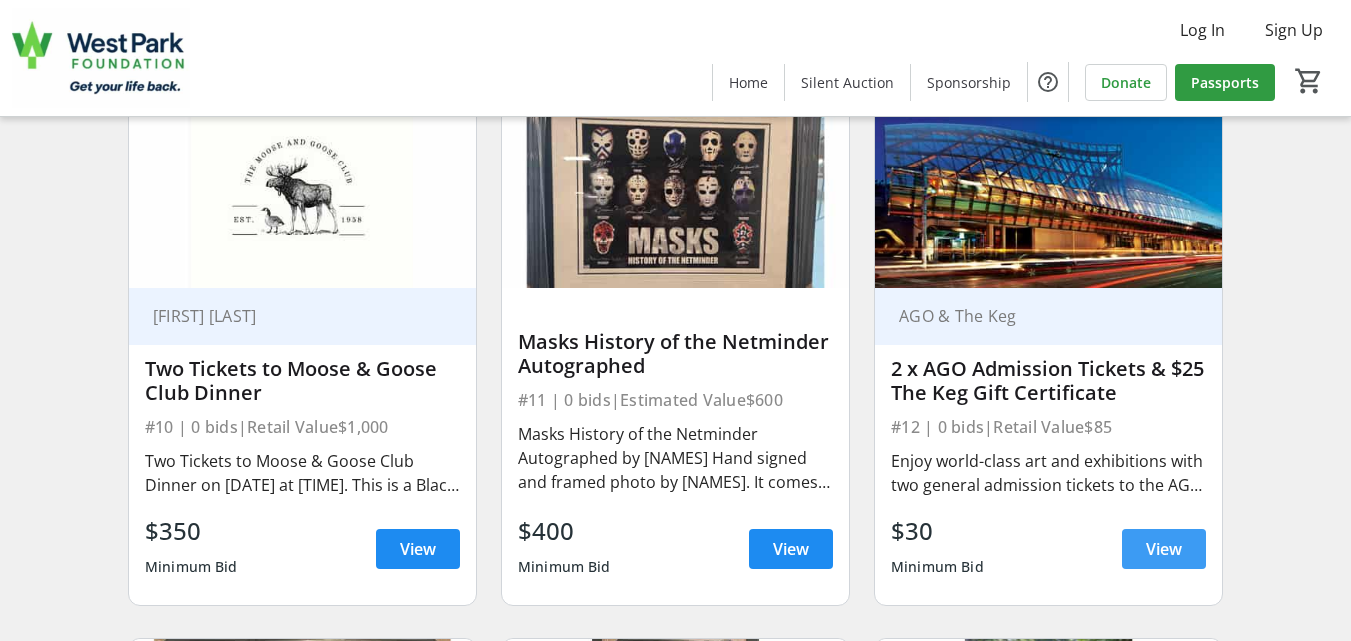 click on "View" at bounding box center (1164, 549) 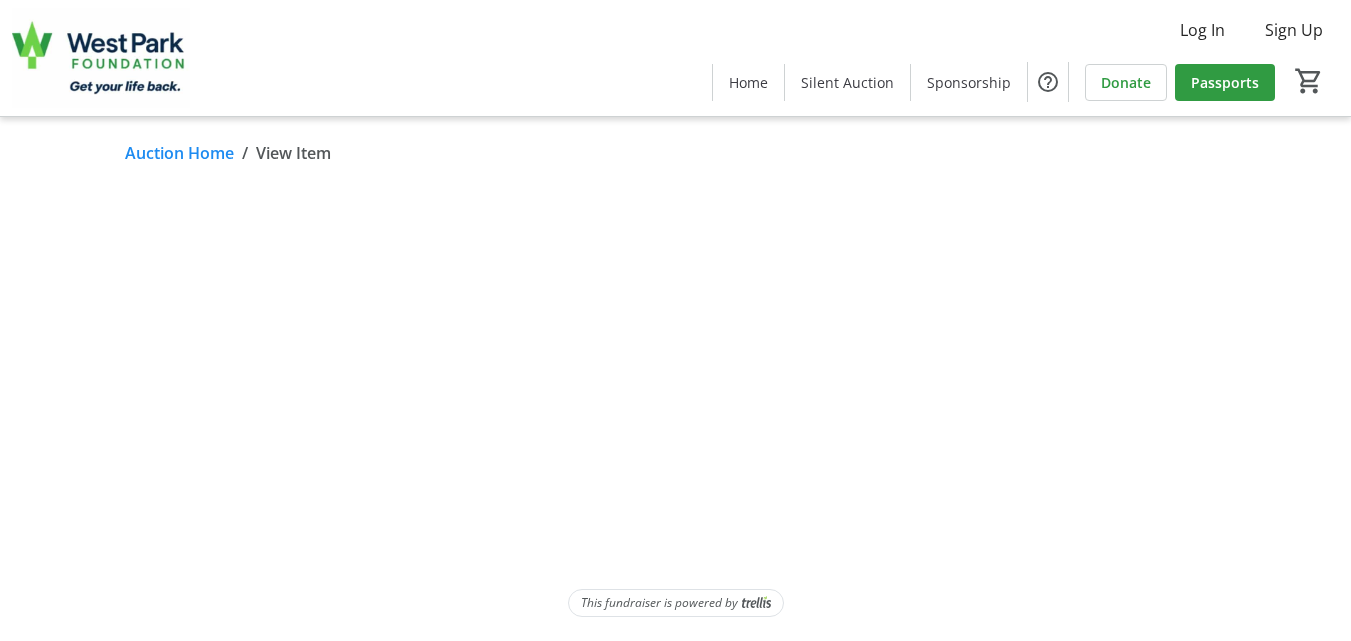 scroll, scrollTop: 0, scrollLeft: 0, axis: both 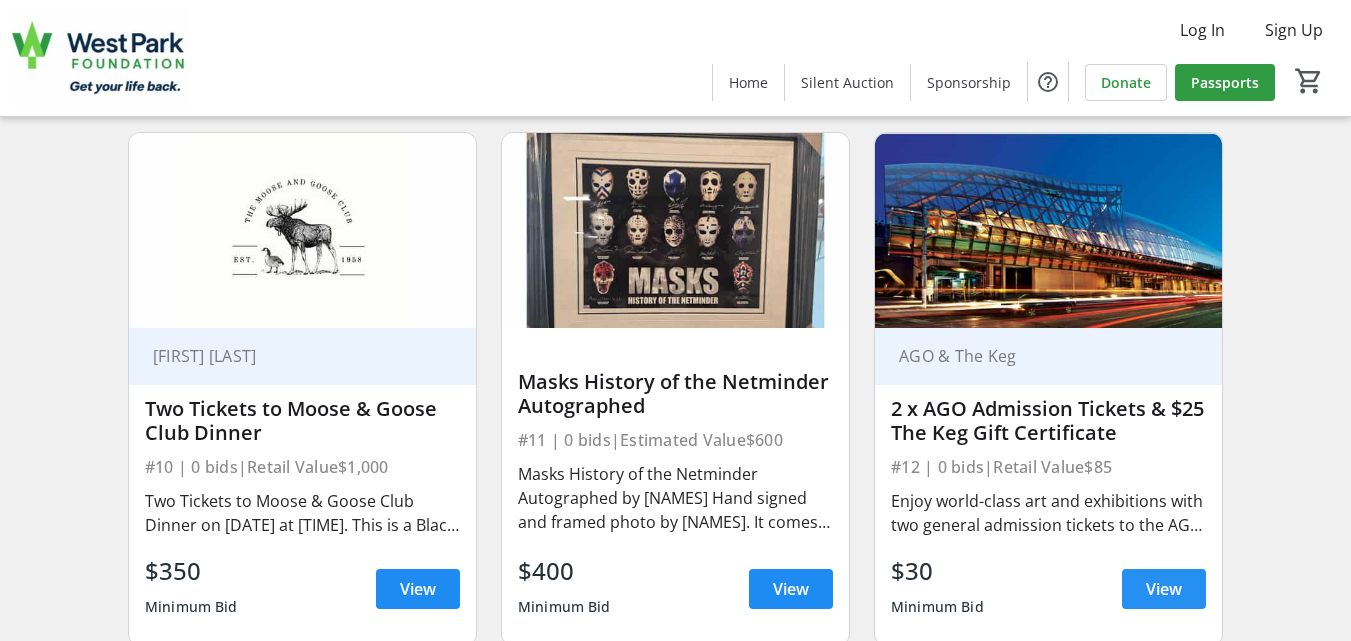 click on "View" at bounding box center (1164, 589) 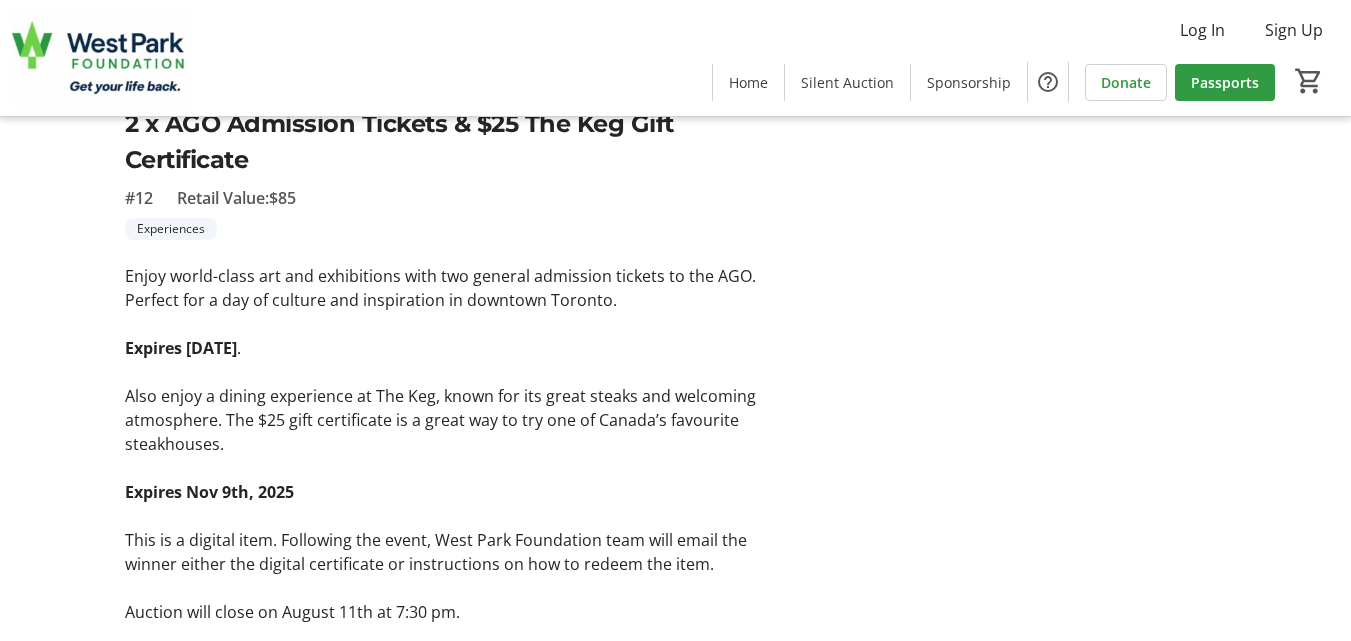 scroll, scrollTop: 472, scrollLeft: 0, axis: vertical 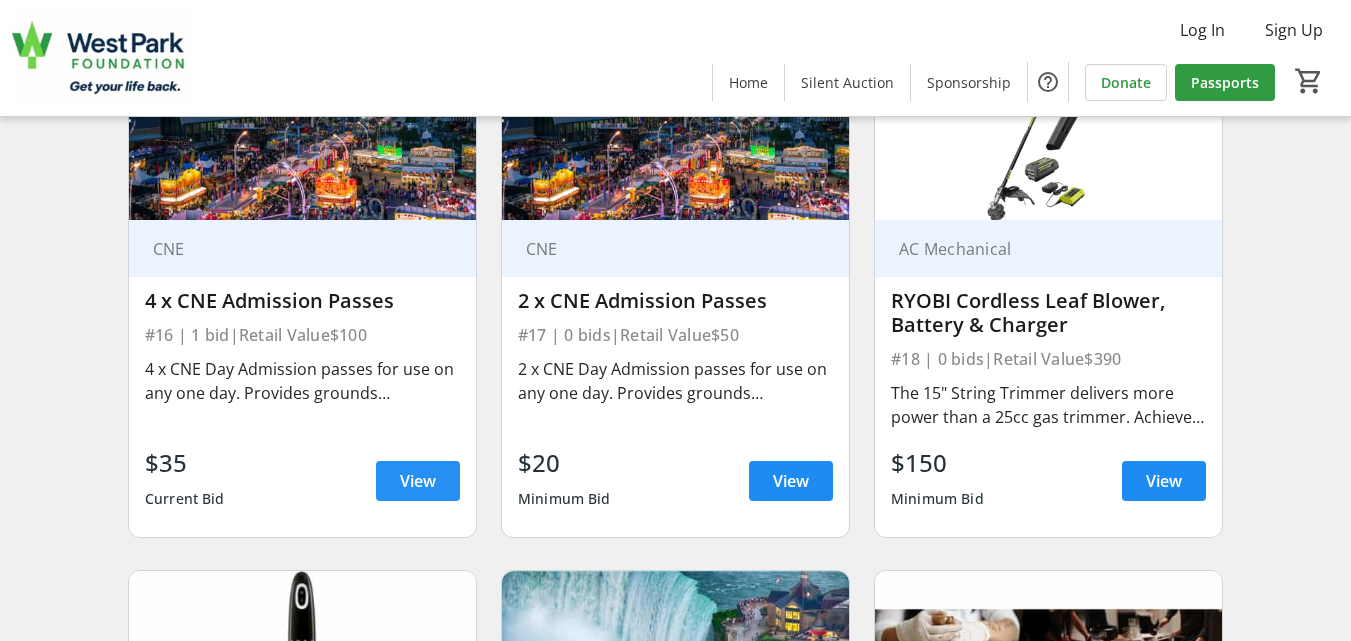 click on "View" at bounding box center (418, 481) 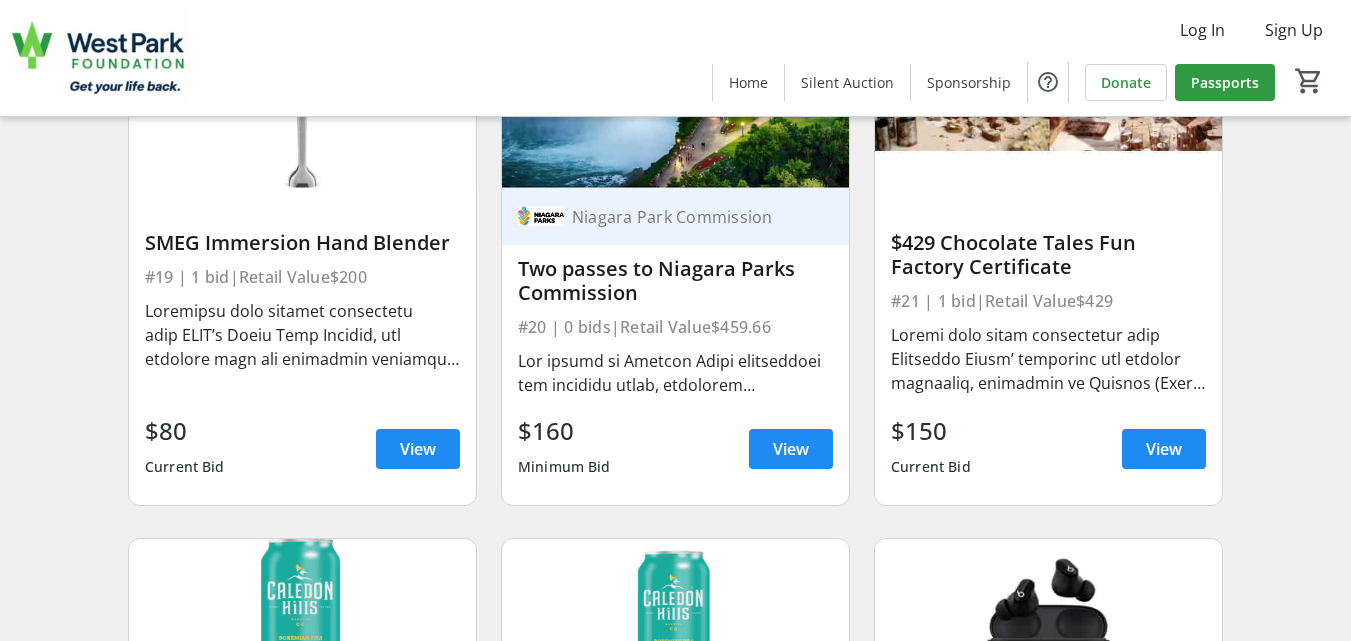 scroll, scrollTop: 3600, scrollLeft: 0, axis: vertical 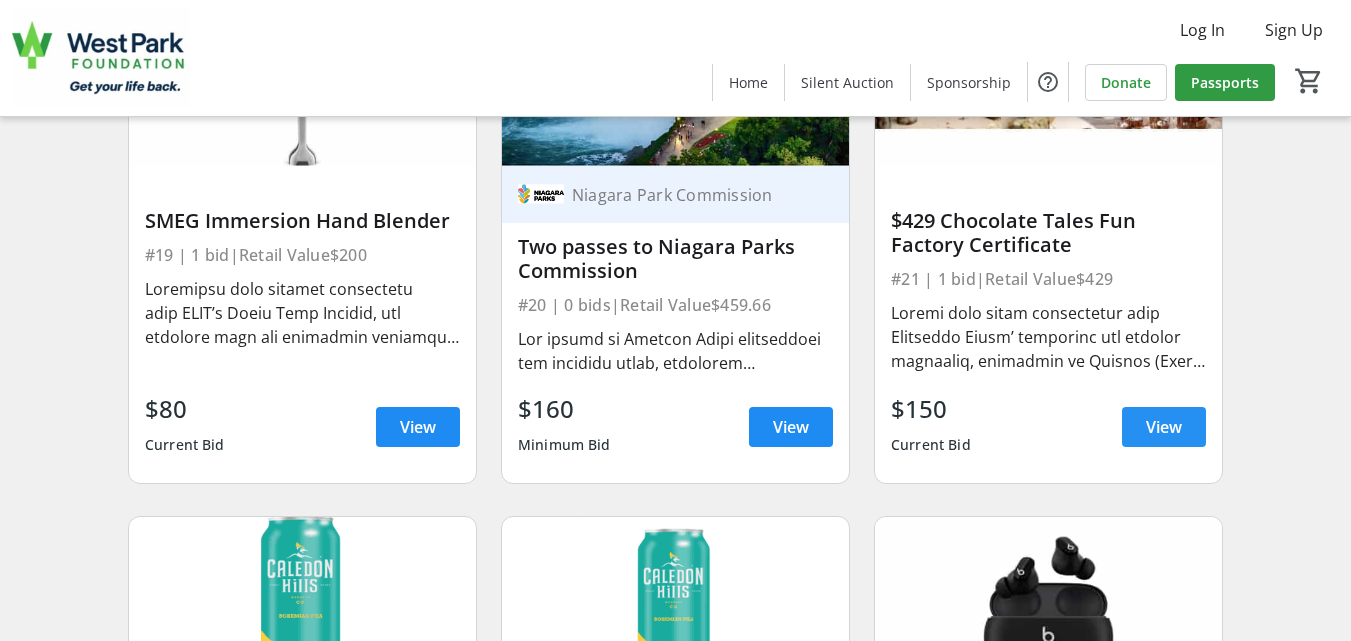 click on "View" at bounding box center [1164, 427] 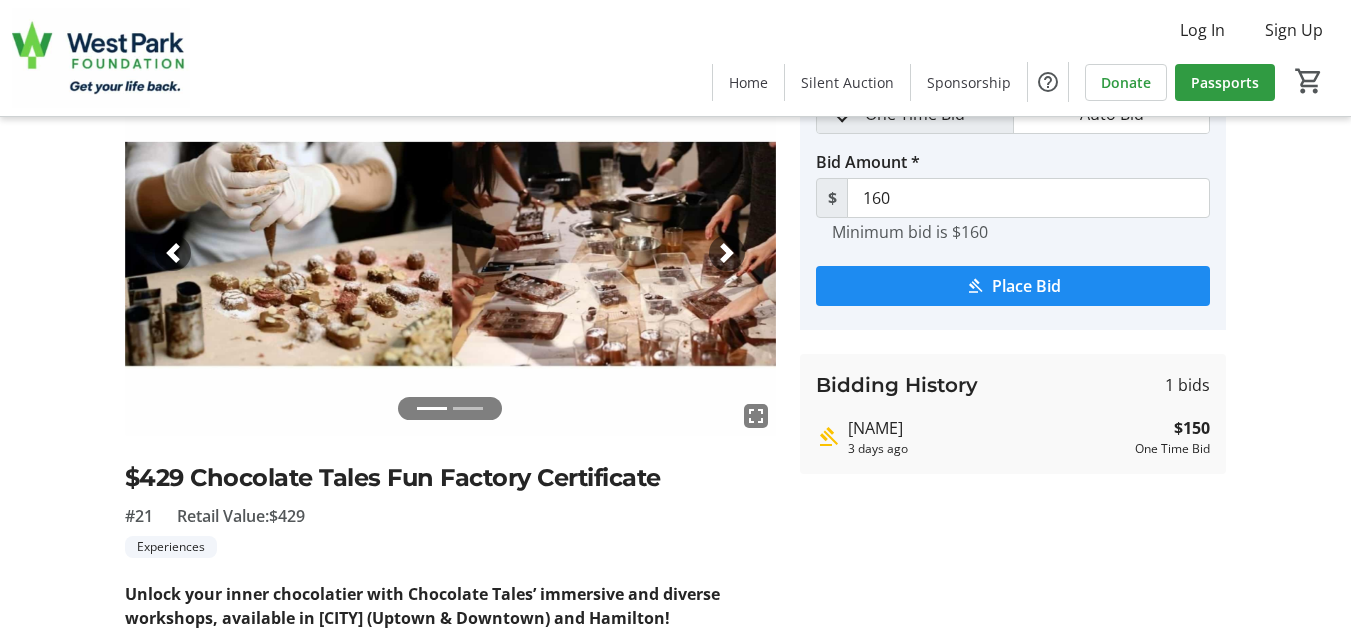 scroll, scrollTop: 160, scrollLeft: 0, axis: vertical 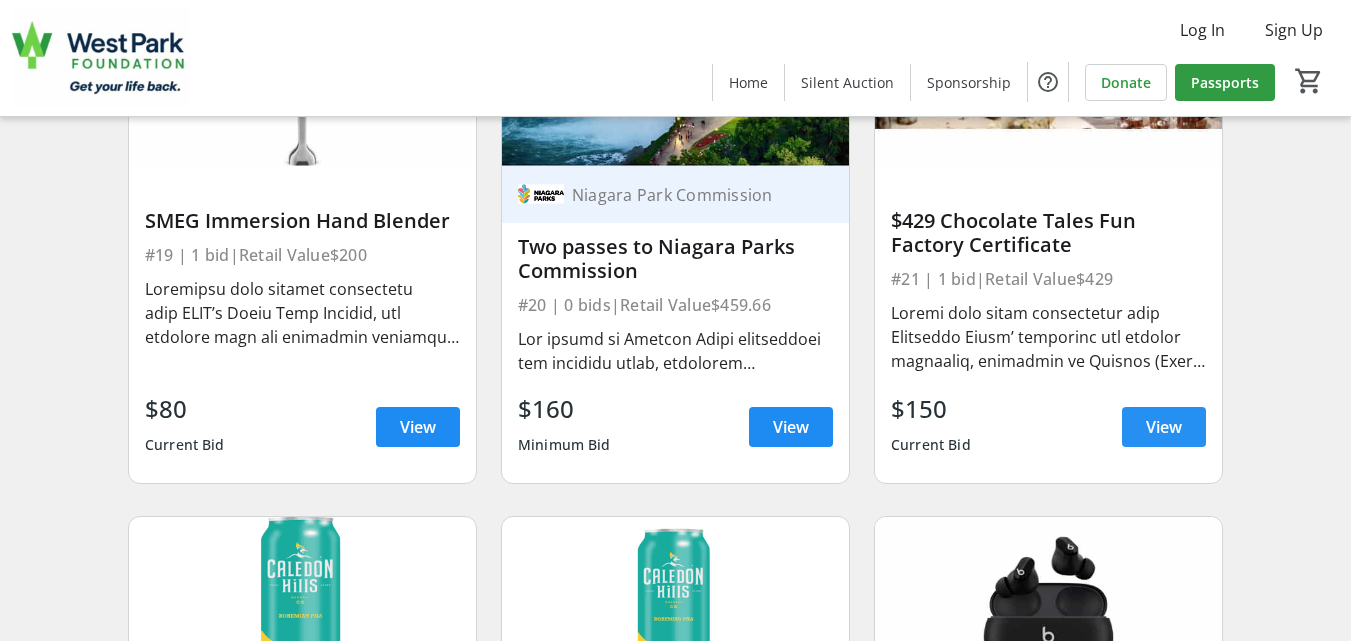 click on "View" at bounding box center [1164, 427] 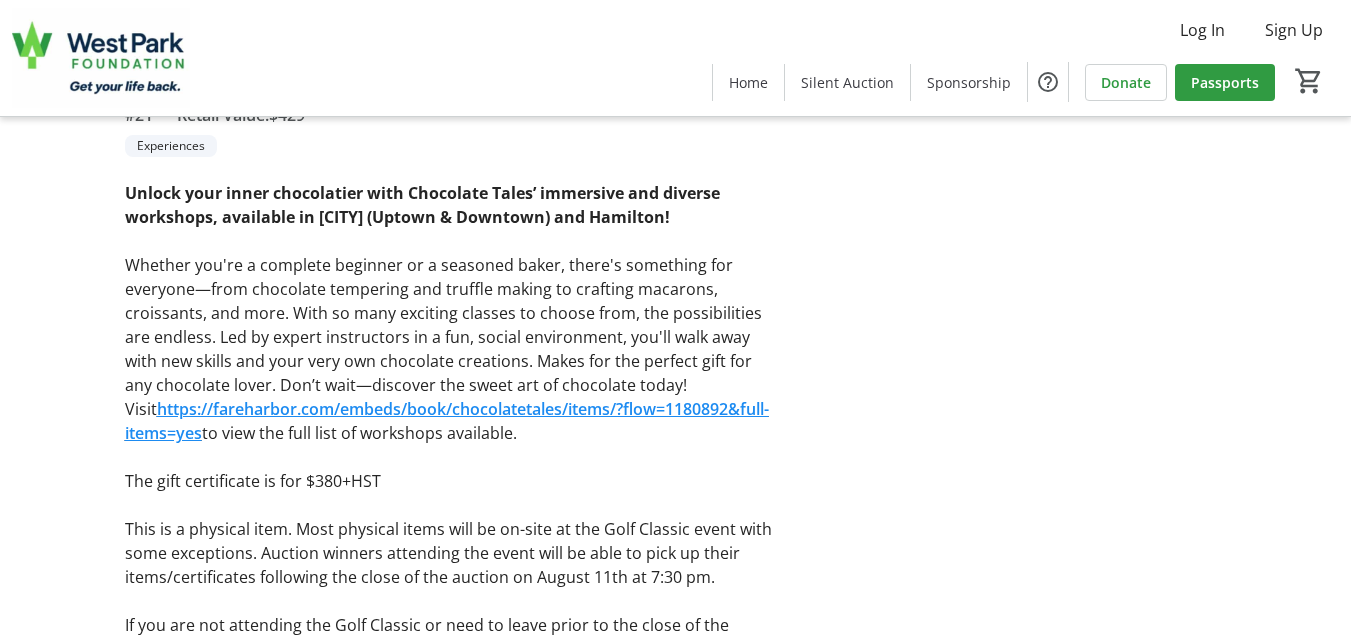 scroll, scrollTop: 560, scrollLeft: 0, axis: vertical 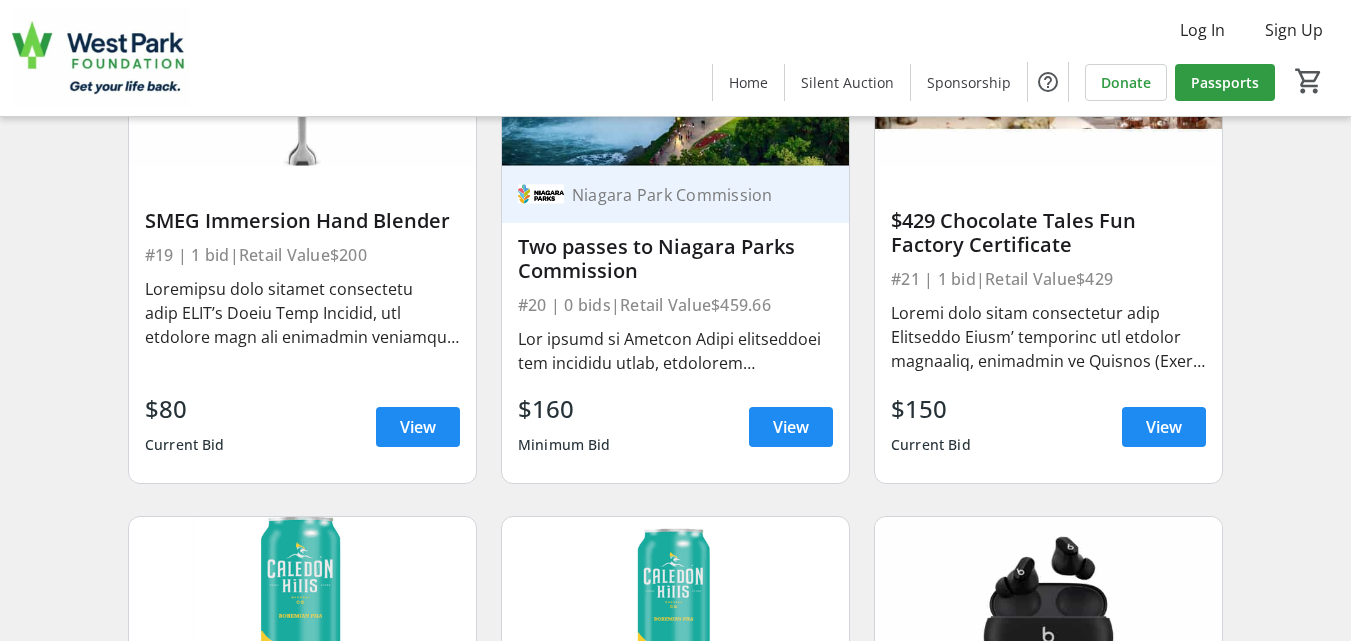 click on "Search  Filter  timer_outline Ends in 9d 15h 24m 9s All Items  Art   Clothing & Accessories   Cosmetics   Eats & Treats   Electronics   Experiences   Sports  Lebovic Golf Club  TaylorMade Golf Club Set (Right Hand)   #1 | 9 bids   |   Retail Value   $4,290   $2,025  Current Bid  View  Lebovic Golf Club  TaylorMade Golf Club Set (Left Hand)   #2 | 5 bids   |   Retail Value   $4,290   $1,600  Current Bid  View   TaylorMade’s Cart Lite Grey Golf Bag   #3 | 1 bid   |   Retail Value   $339.99   $120  Current Bid  View  Lambton Golf & Country Club  Foursome at Lambton Golf & Country Club   #4 | 6 bids   |   Retail Value   $970   $550  Current Bid  View  [PERSON]  2 Tickets to Toronto Blue Jays vs. Milwaukee Brewers   #5 | 11 bids   |   Retail Value   $454   $640  Current Bid  View  [PERSON]  Golf Lesson for One at Brampton Golf Club   #6 | 0 bids   |   Retail Value   $135   $45  Minimum Bid  View  [PERSON]  Golf Lesson for One at Lambton Golf & Country Club   #7 | 0 bids   |   Retail Value   $125   |" 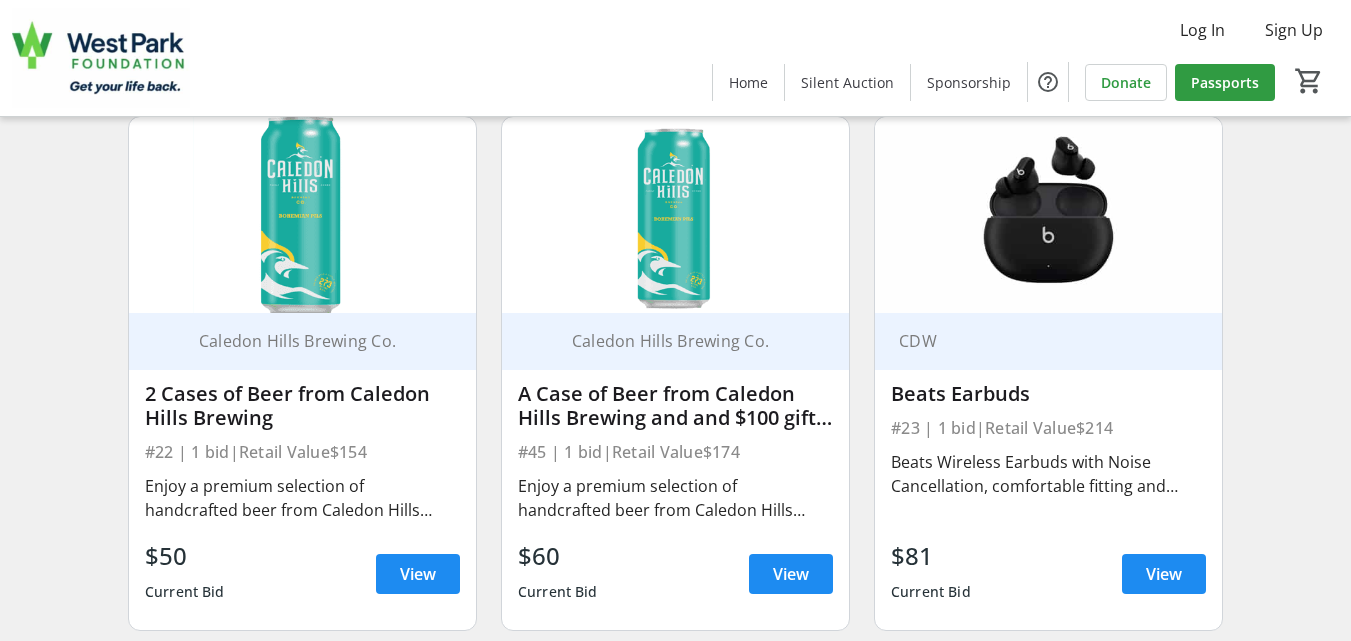scroll, scrollTop: 4040, scrollLeft: 0, axis: vertical 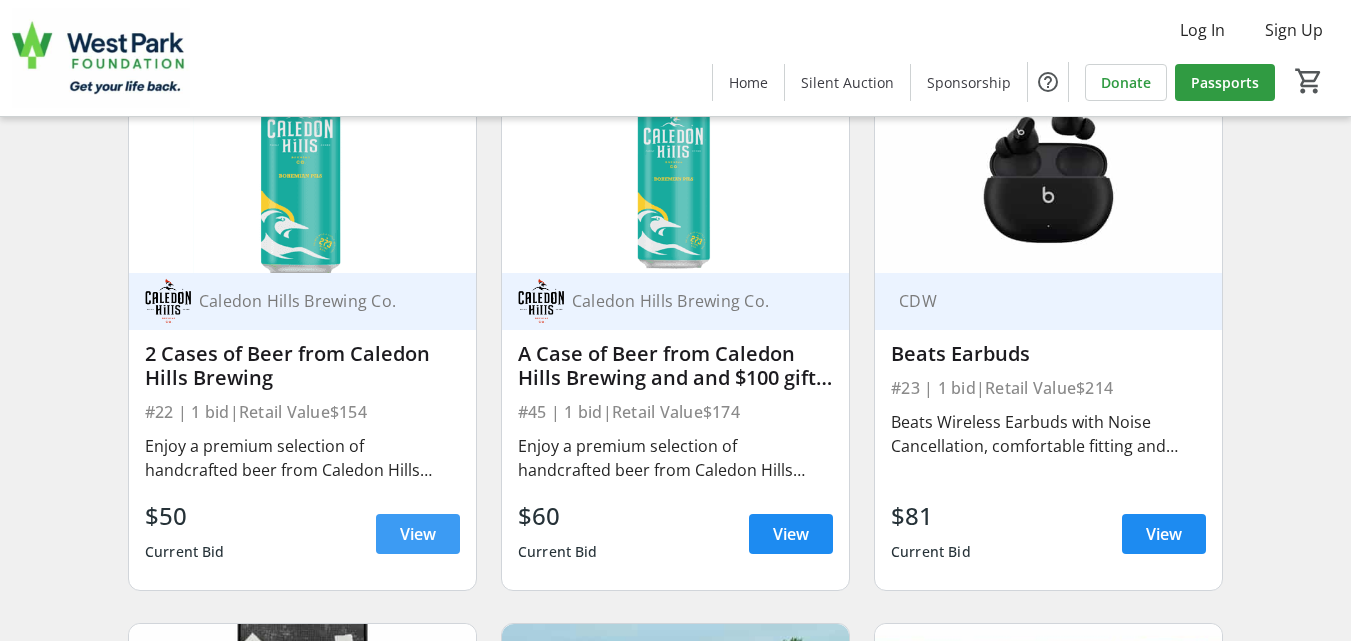 click on "View" at bounding box center (418, 534) 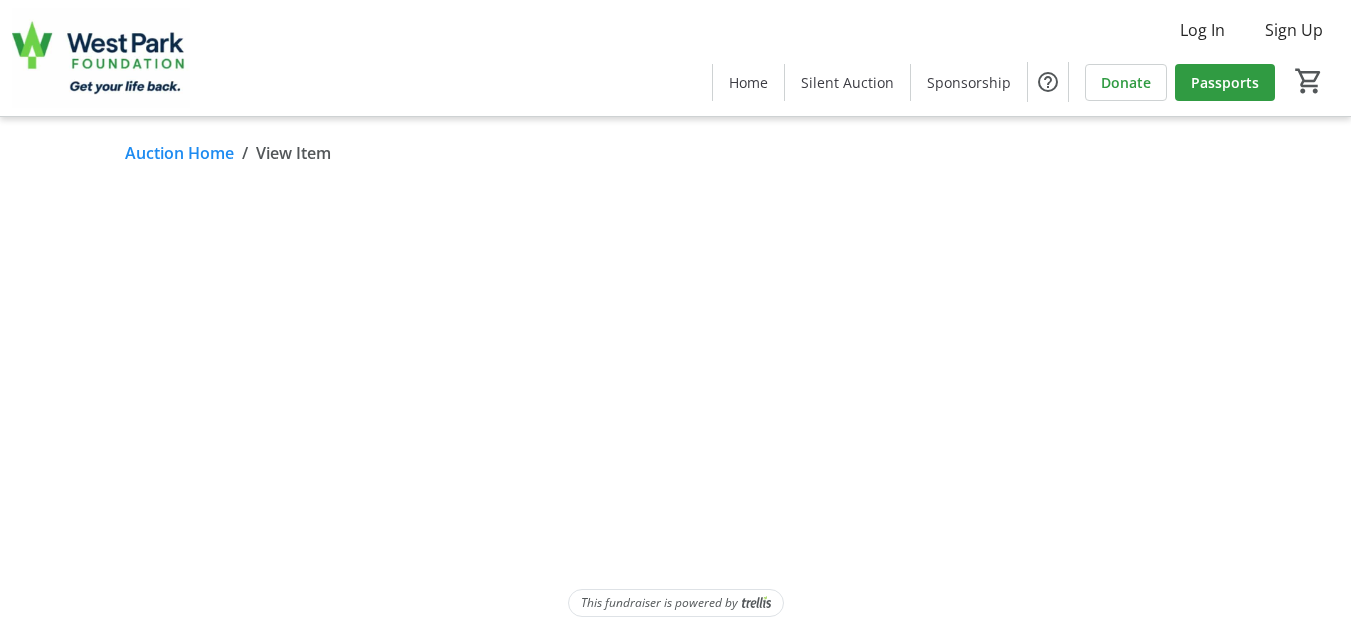 scroll, scrollTop: 0, scrollLeft: 0, axis: both 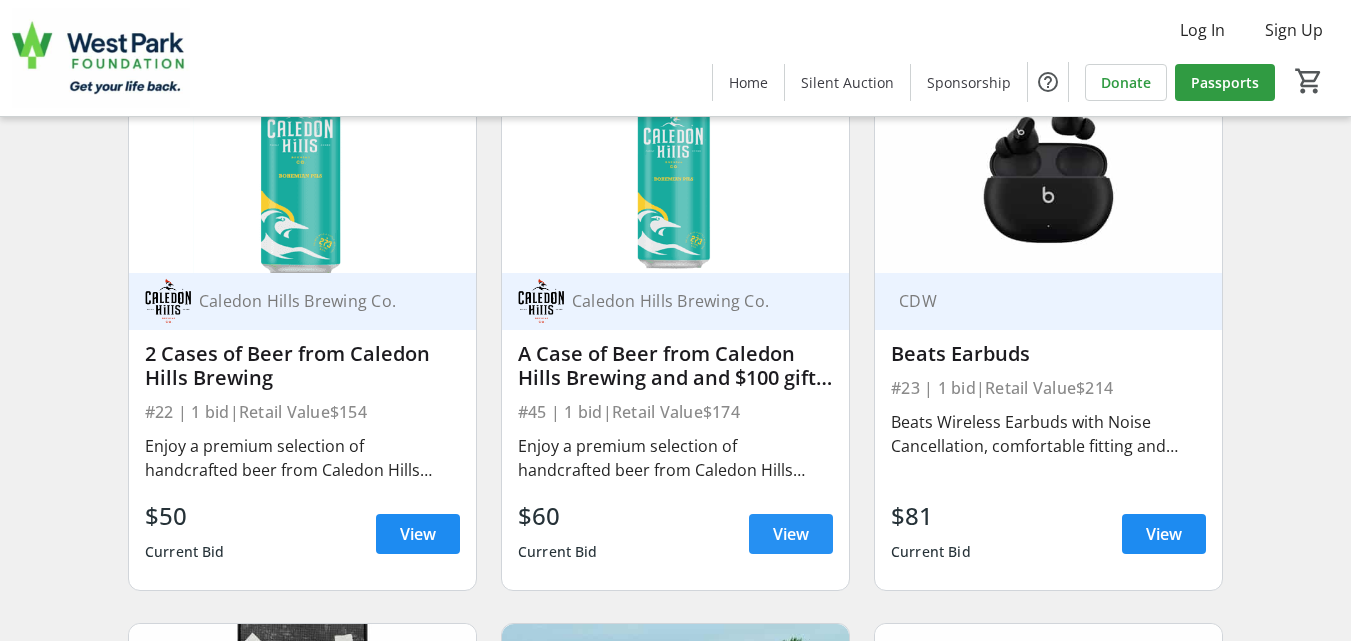 click on "View" at bounding box center [791, 534] 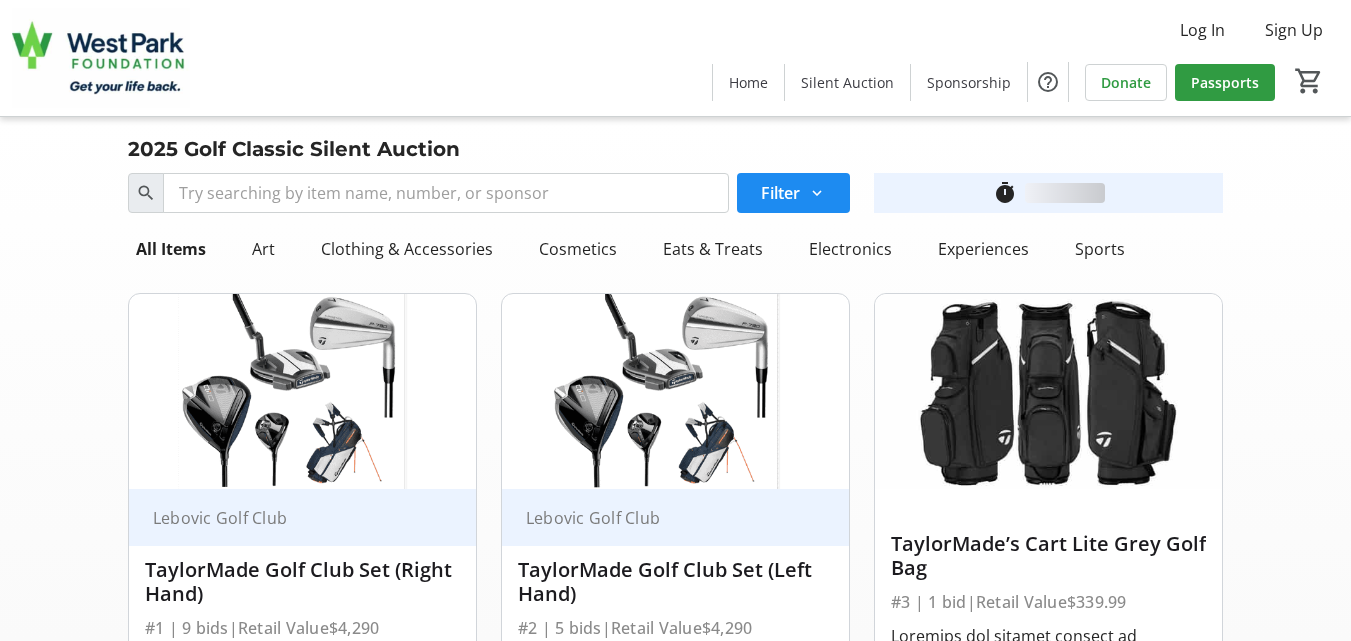 scroll, scrollTop: 4040, scrollLeft: 0, axis: vertical 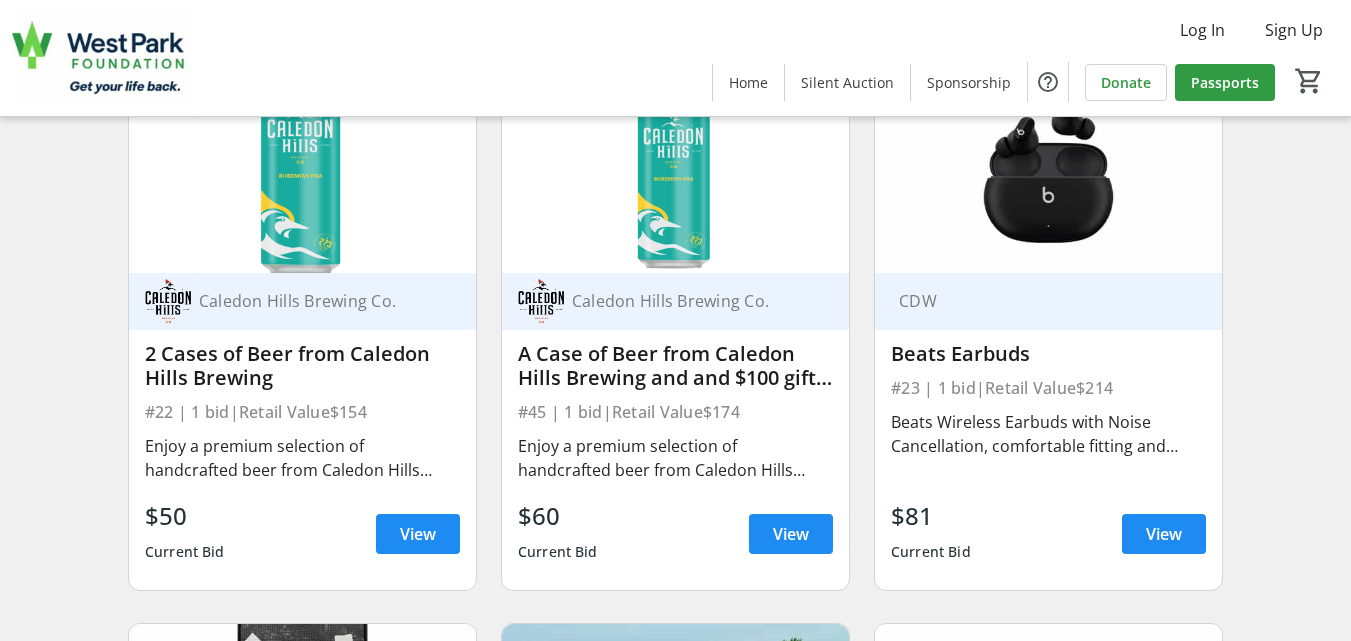click on "Search  Filter  timer_outline Ends in 9d 15h 23m 38s All Items  Art   Clothing & Accessories   Cosmetics   Eats & Treats   Electronics   Experiences   Sports  Lebovic Golf Club  TaylorMade Golf Club Set (Right Hand)   #1 | 9 bids   |   Retail Value   $4,290   $2,025  Current Bid  View  Lebovic Golf Club  TaylorMade Golf Club Set (Left Hand)   #2 | 5 bids   |   Retail Value   $4,290   $1,600  Current Bid  View   TaylorMade’s Cart Lite Grey Golf Bag   #3 | 1 bid   |   Retail Value   $339.99   $120  Current Bid  View  Lambton Golf & Country Club  Foursome at Lambton Golf & Country Club   #4 | 6 bids   |   Retail Value   $970   $550  Current Bid  View  [FIRST] [LAST]  2 Tickets to Toronto Blue Jays vs. Milwaukee Brewers   #5 | 11 bids   |   Retail Value   $454   $640  Current Bid  View  [FIRST] [LAST]  Golf Lesson for One at Brampton Golf Club   #6 | 0 bids   |   Retail Value   $135   $45  Minimum Bid  View  [FIRST] [LAST]  Golf Lesson for One at Lambton Golf & Country Club   #7 | 0 bids   |   Retail Value   $125" 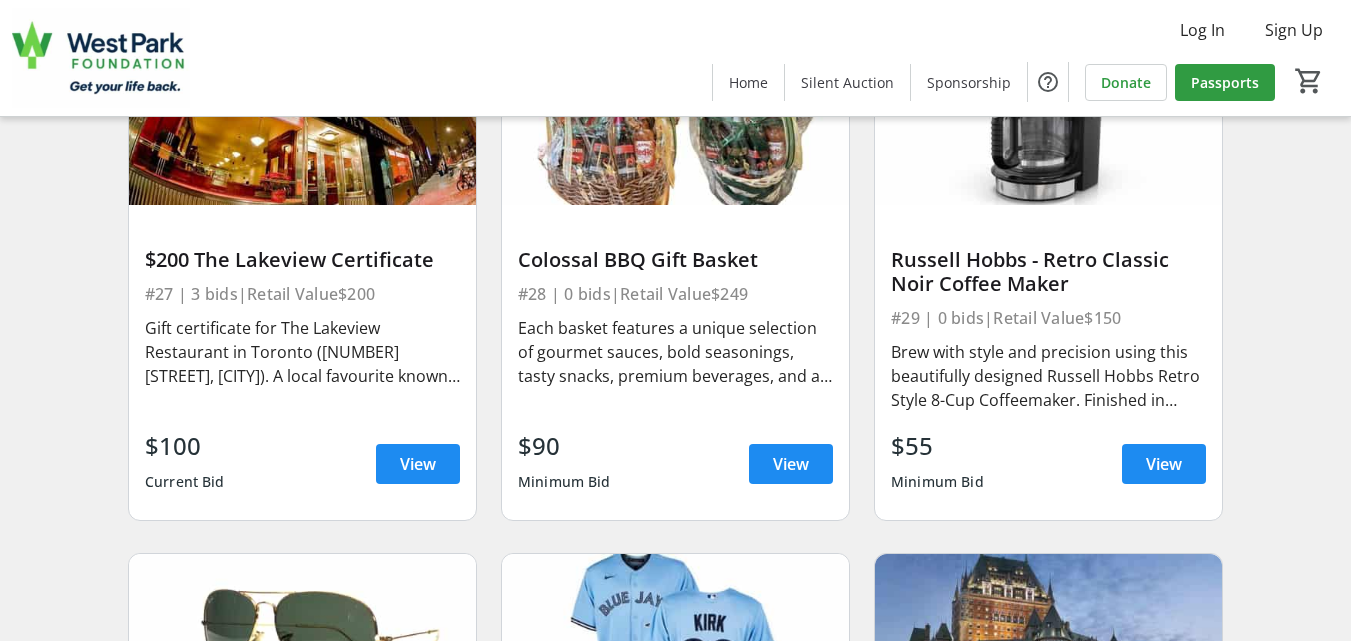 scroll, scrollTop: 5200, scrollLeft: 0, axis: vertical 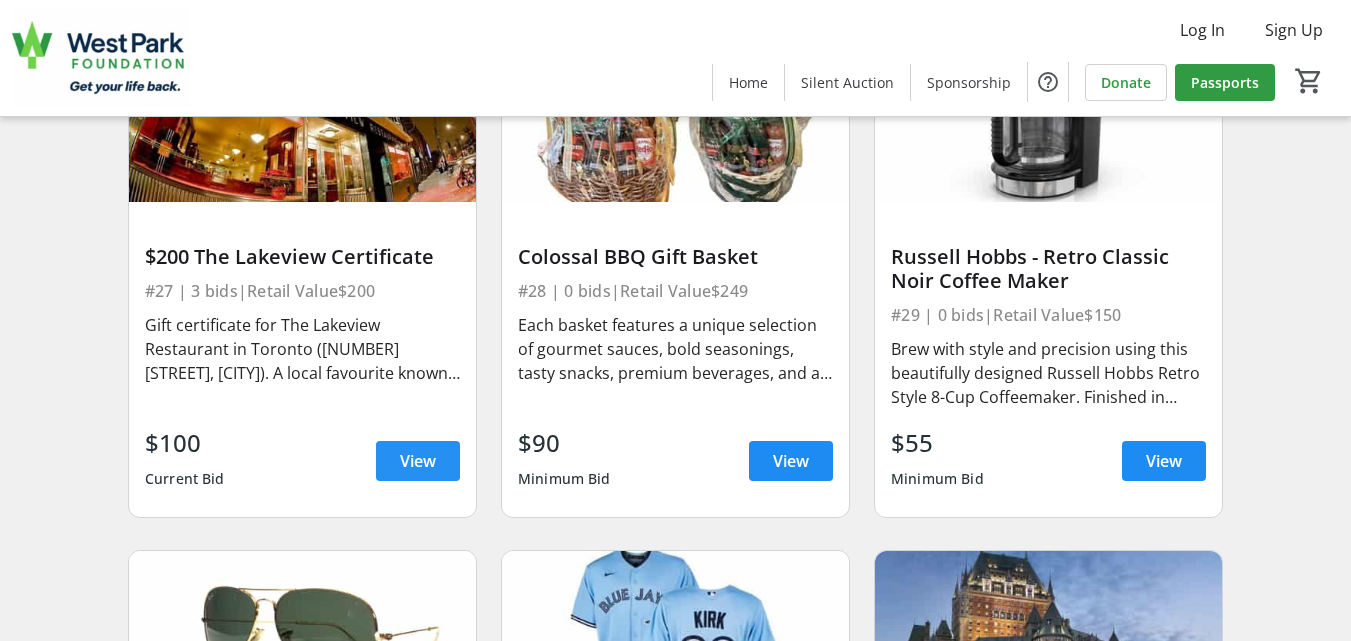 click on "View" at bounding box center (418, 461) 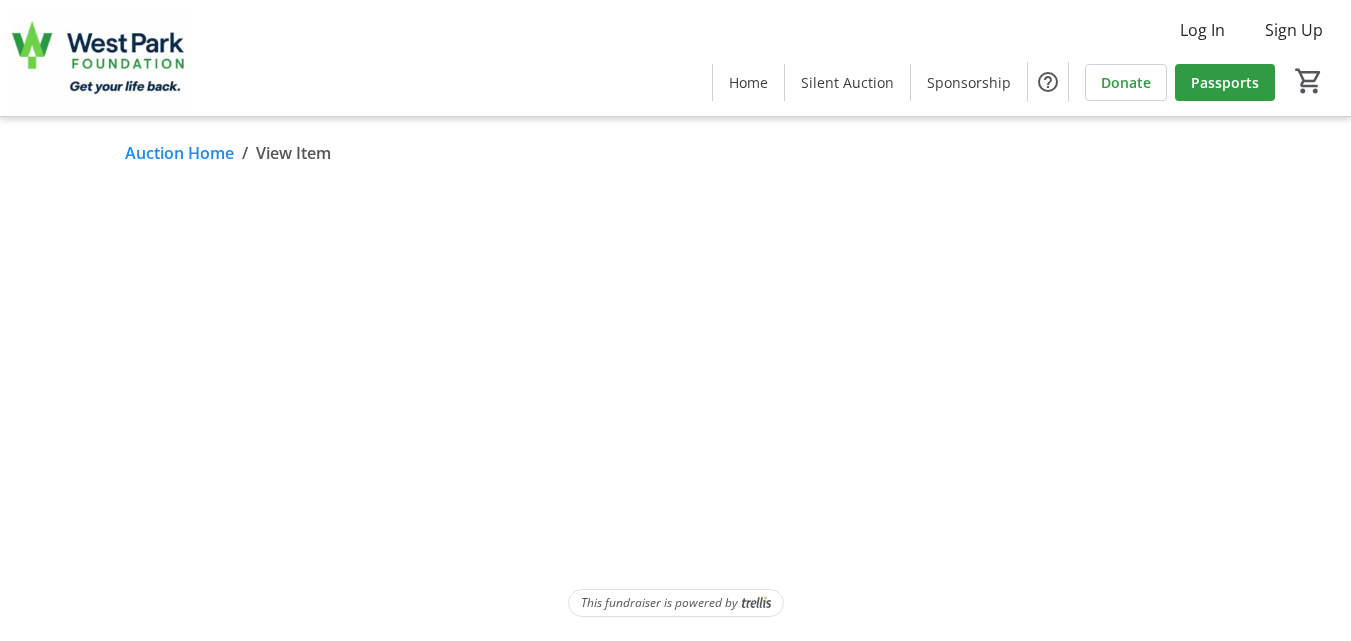 scroll, scrollTop: 0, scrollLeft: 0, axis: both 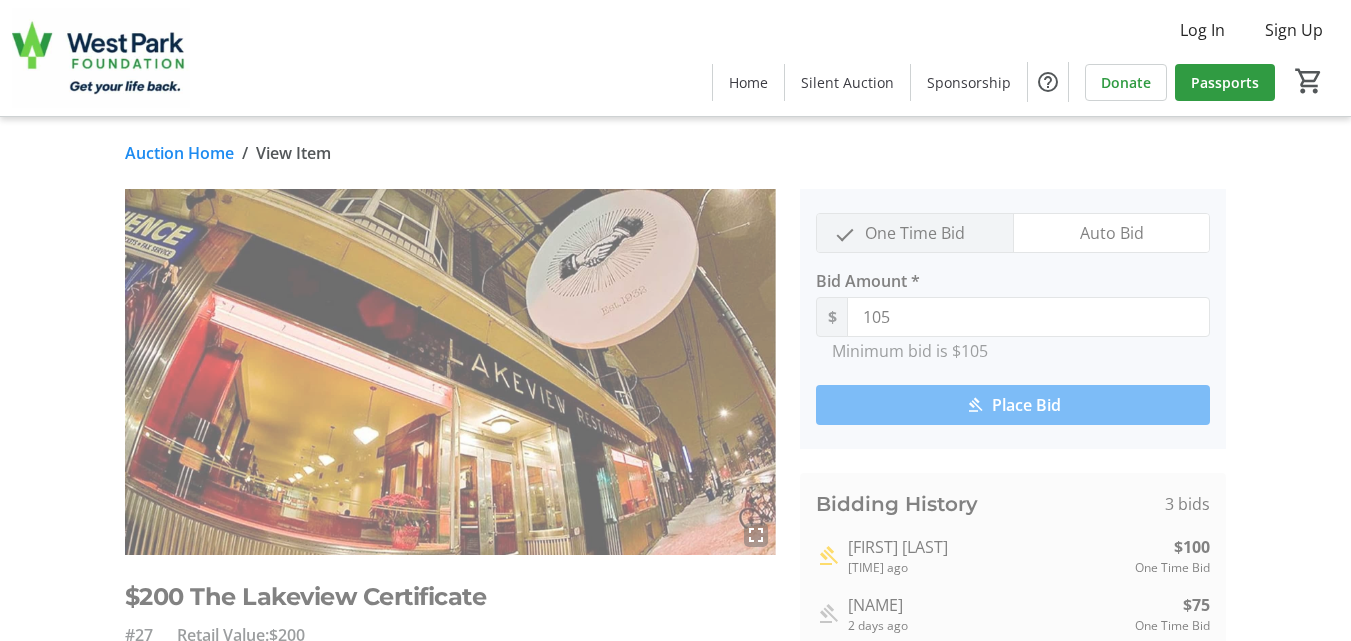 click on "fullscreen $200 The Lakeview Certificate #27 Retail Value: $200 Eats & Treats Gift certificate for The Lakeview Restaurant in [CITY] ([NUMBER] [STREET] [CITY], [CITY]). A local favourite known for its casual dining and all-day menu. 8 x $25 Gift Certificates This is a physical item. Most physical items will be on-site at the Golf Classic event with some exceptions. Auction winners attending the event will be able to pick up their items/certificates following the close of the auction on [DATE] at [TIME]. If you are not attending the Golf Classic or need to leave prior to the close of the auction at [TIME] but have won an auction lot, you can schedule a time for pick-up at West Park Healthcare Centre, [NUMBER] [STREET], [CITY]. Alternatively, mailing or delivery can be arranged at the winner's expense. One Time Bid Auto Bid Bid Amount * $ 105 Minimum bid is $105 Place Bid Bidding History 3 bids [FIRST] [LAST] 17 hours ago $100 One Time Bid Bob Gazey 2 days ago $75 One Time Bid 3 days ago" 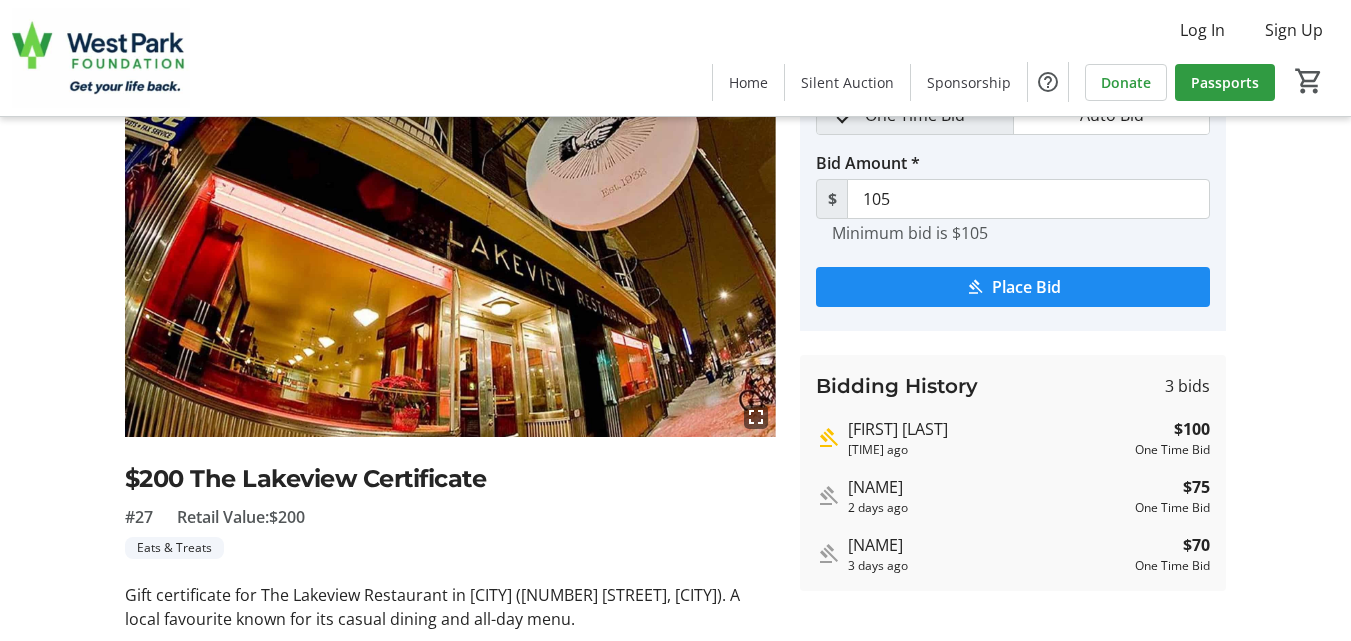 scroll, scrollTop: 120, scrollLeft: 0, axis: vertical 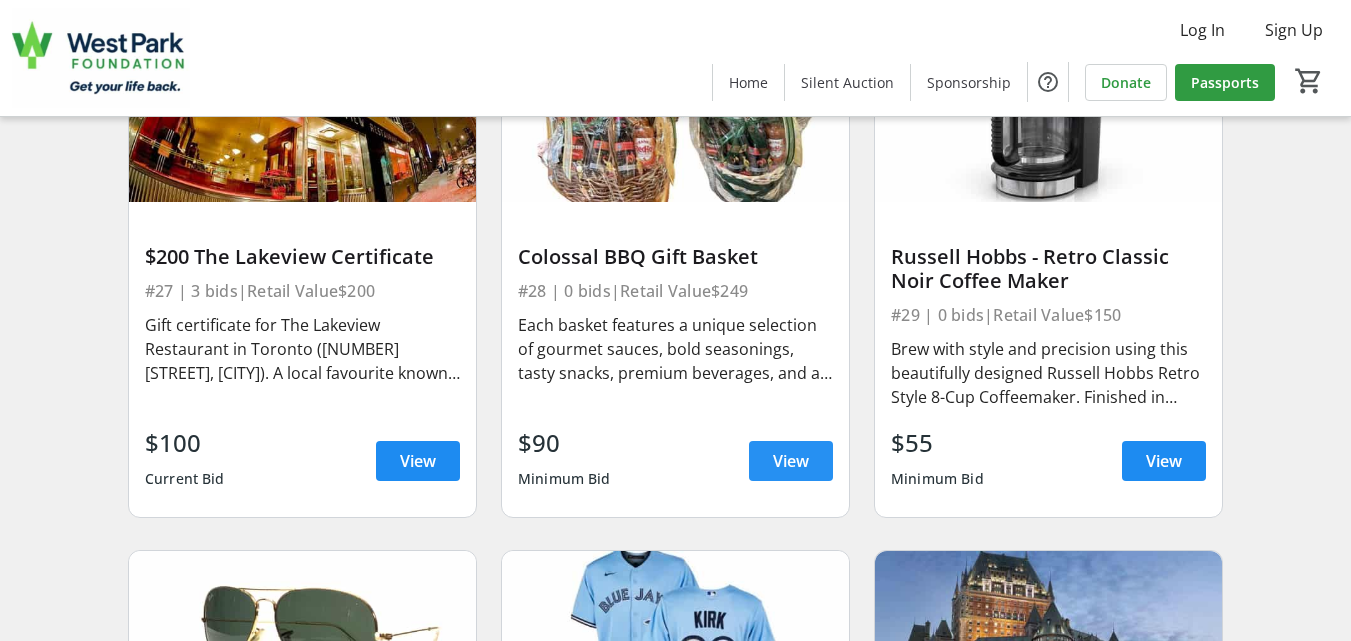 click on "View" at bounding box center (791, 461) 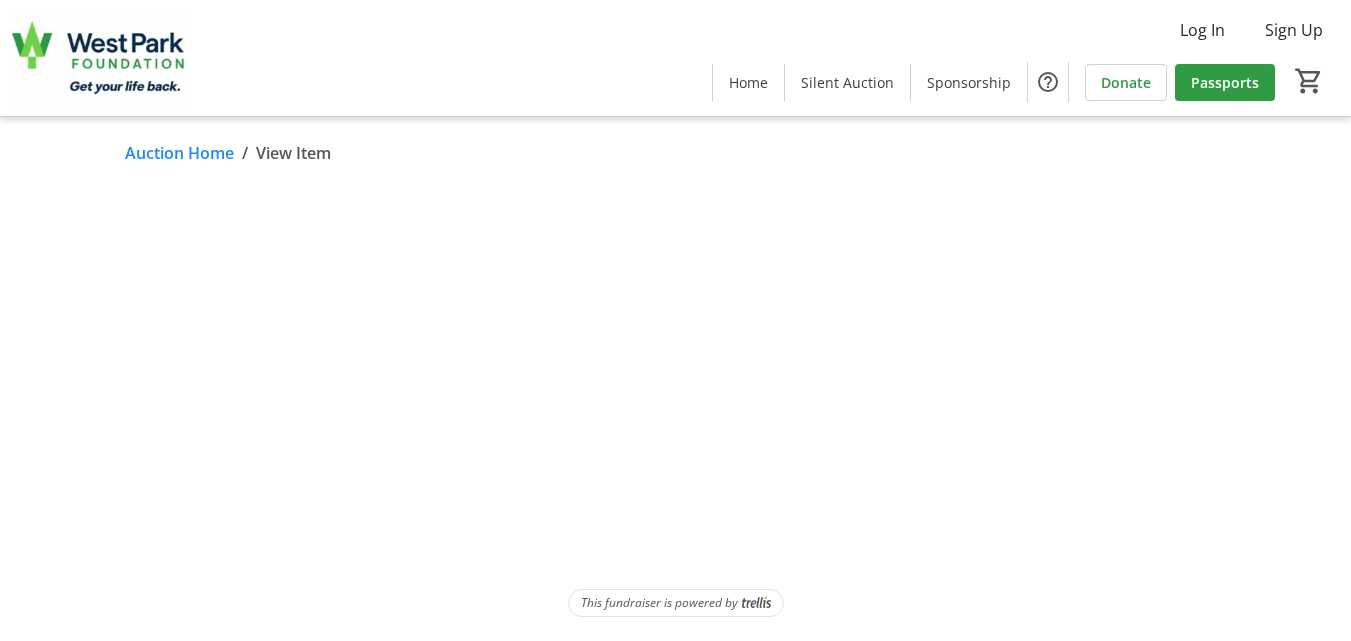 scroll, scrollTop: 0, scrollLeft: 0, axis: both 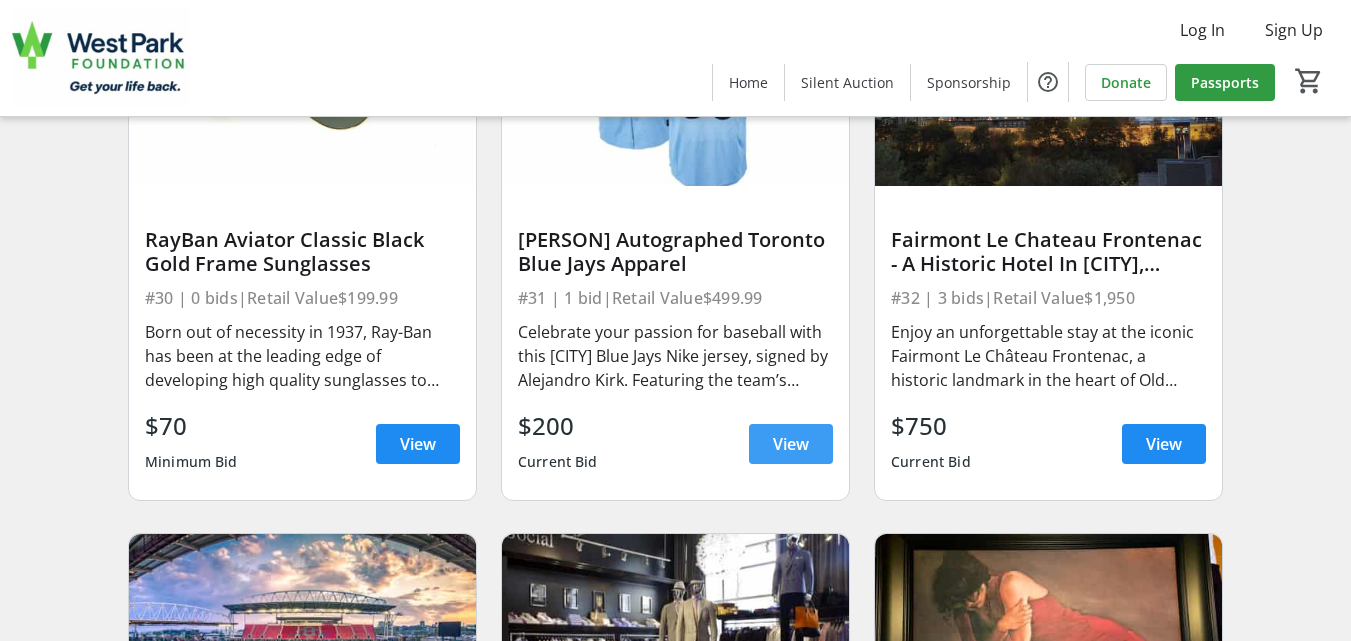 click on "View" at bounding box center (791, 444) 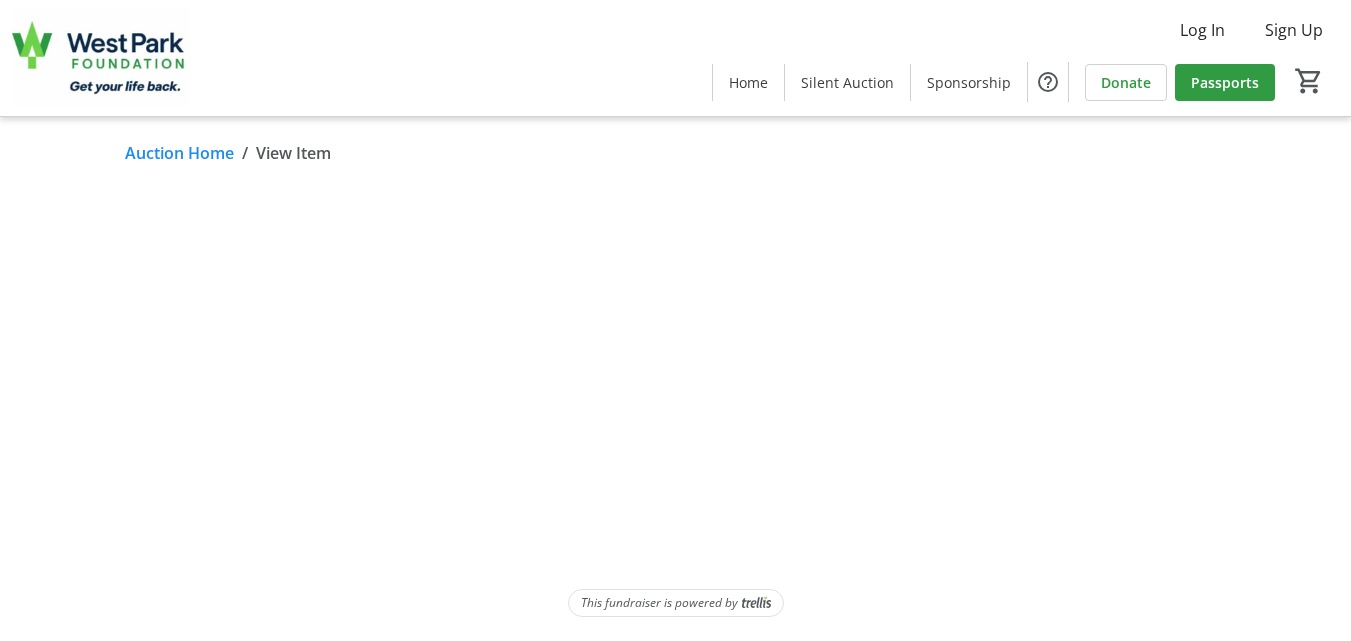 scroll, scrollTop: 0, scrollLeft: 0, axis: both 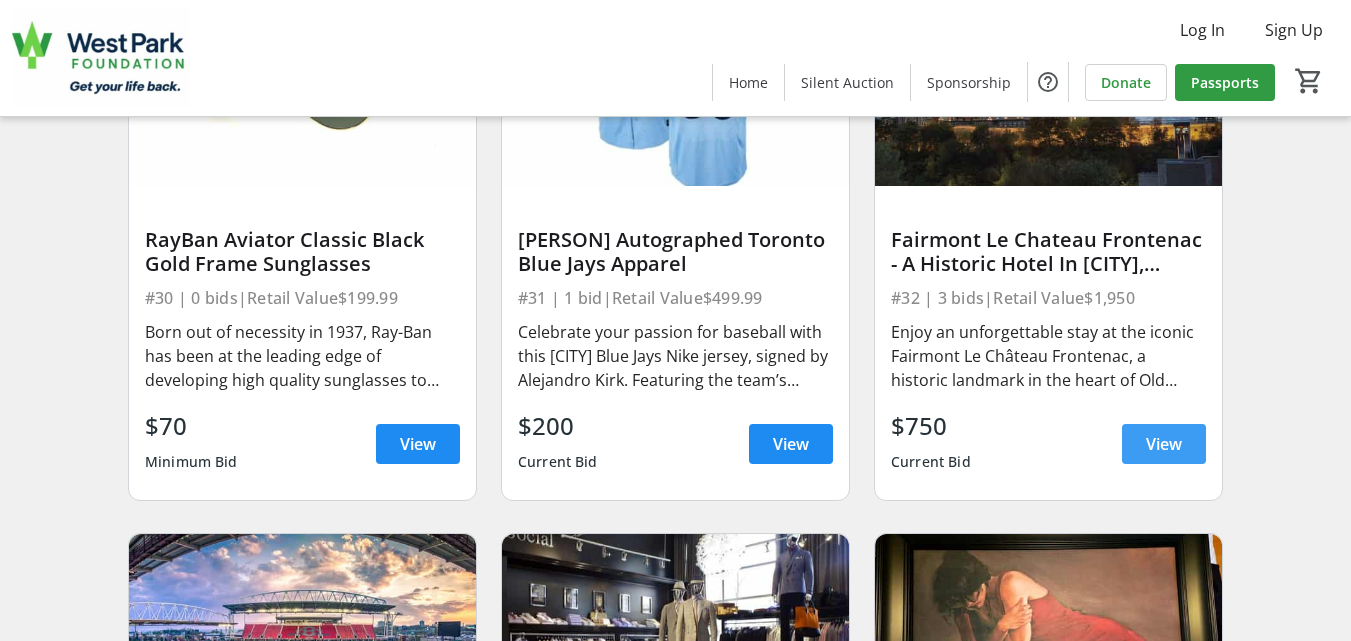 click on "View" at bounding box center (1164, 444) 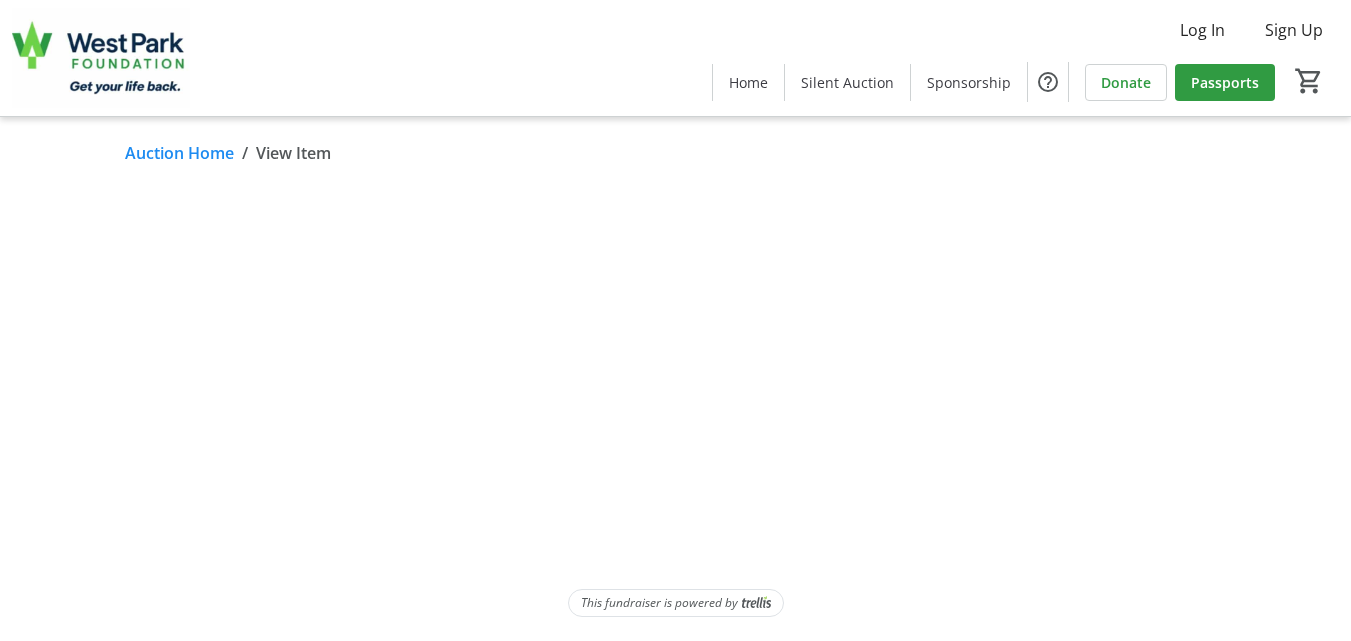 scroll, scrollTop: 0, scrollLeft: 0, axis: both 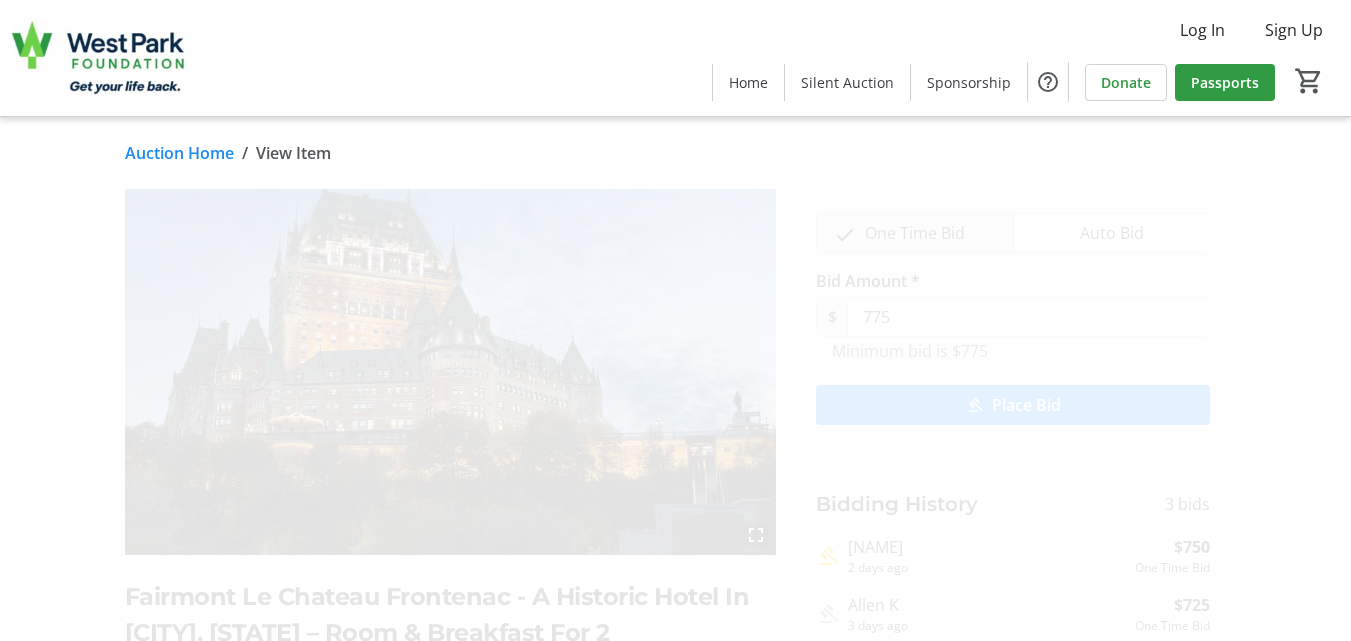 click on "fullscreen [CITY] Le Chateau Frontenac - A Historic Hotel In [CITY] [STATE] – Room & Breakfast For 2 #32 Retail Value: $1,950 Experiences Enjoy an unforgettable stay at the iconic Fairmont Le Château Frontenac, a historic landmark in the heart of Old [CITY]. This package includes two nights in a Fairmont Room with a deluxe city view, along with daily breakfast for two at the hotel’s renowned restaurant, and taxes. This is a physical item. Most physical items will be on-site at the Golf Classic event with some exceptions. Auction winners attending the event will be able to pick up their items/certificates following the close of the auction on August 11th at 7:30 pm. If you are not attending the Golf Classic or need to leave prior to the close of the auction at 7:30 pm but have won an auction lot, you can schedule a time for pick-up at West Park Healthcare Centre, 170 Emmett Ave, [CITY]. Alternatively, mailing or delivery can be arranged at the winner's expense. One Time Bid Auto Bid $ 775" 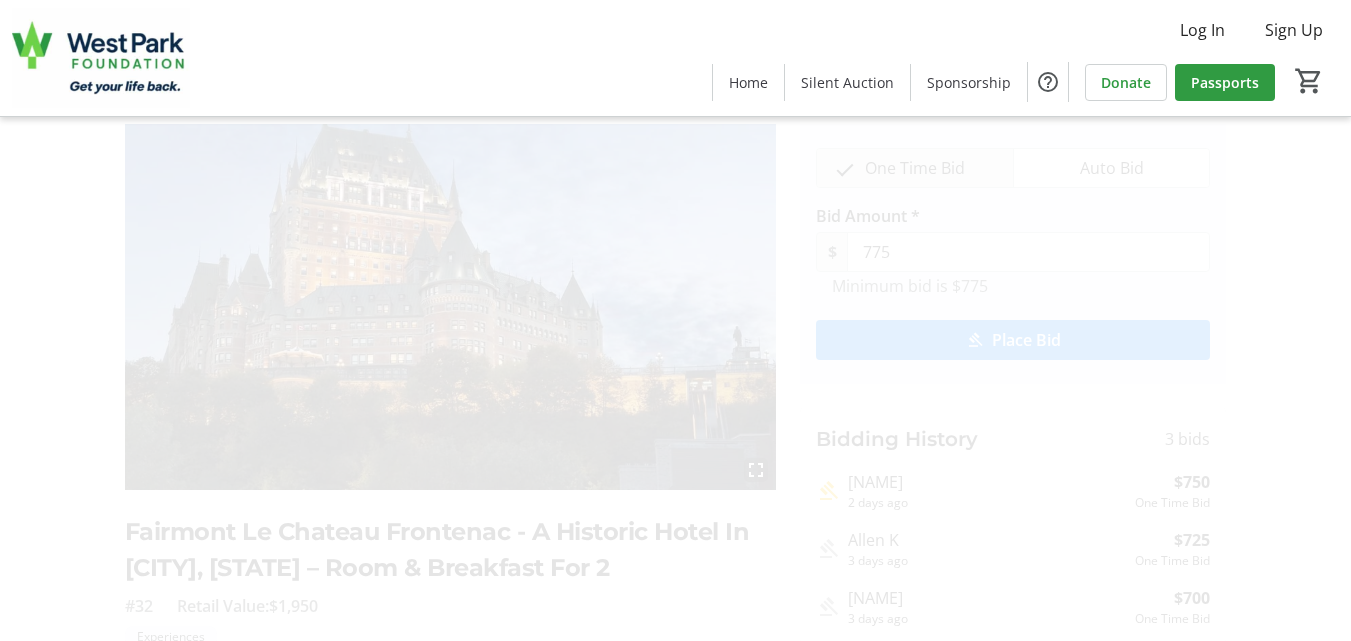 scroll, scrollTop: 80, scrollLeft: 0, axis: vertical 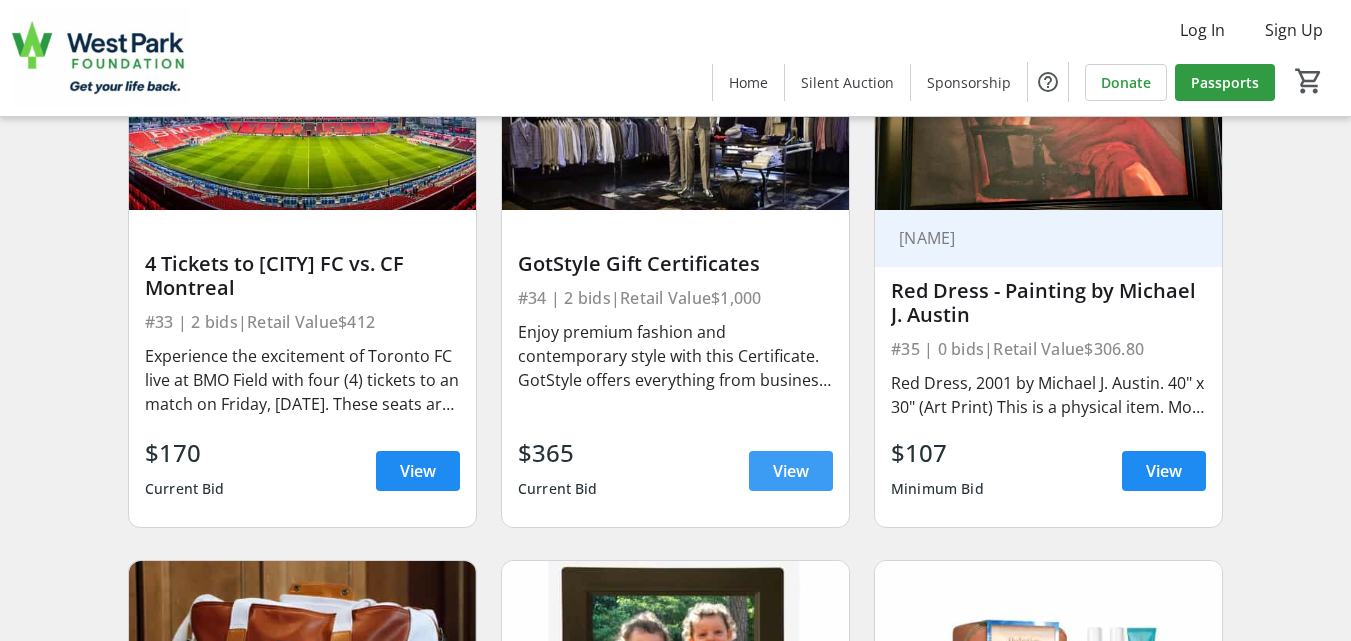 click at bounding box center [791, 471] 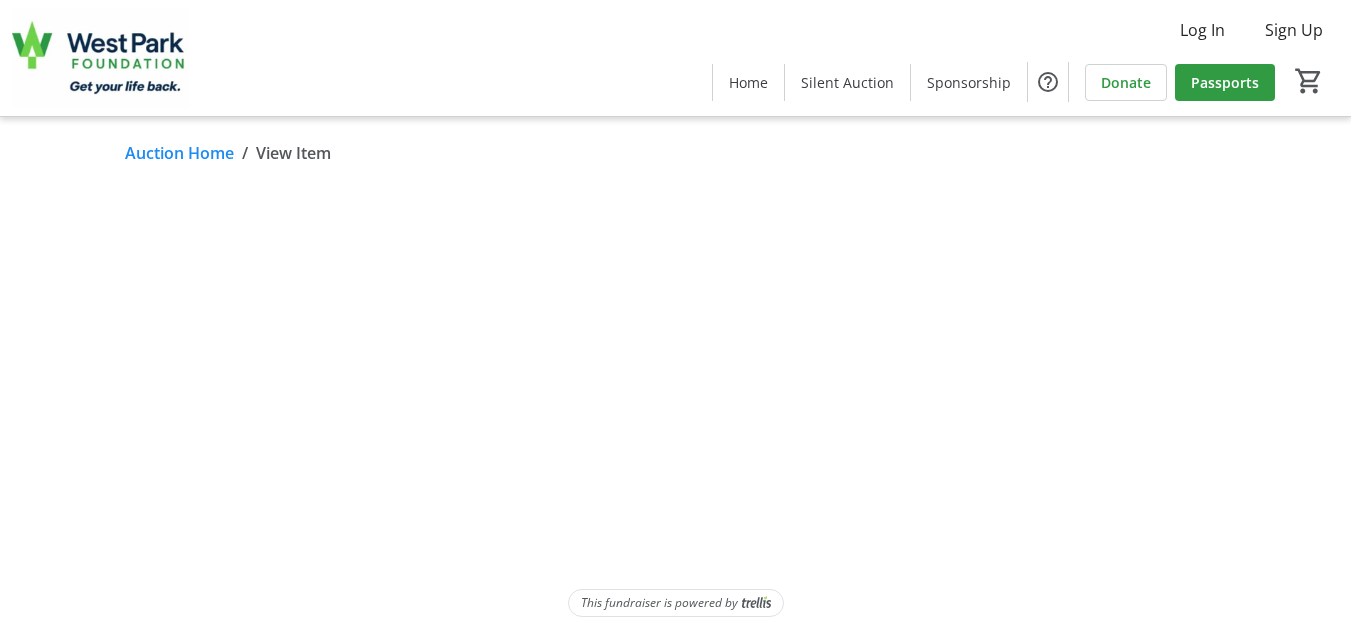 scroll, scrollTop: 0, scrollLeft: 0, axis: both 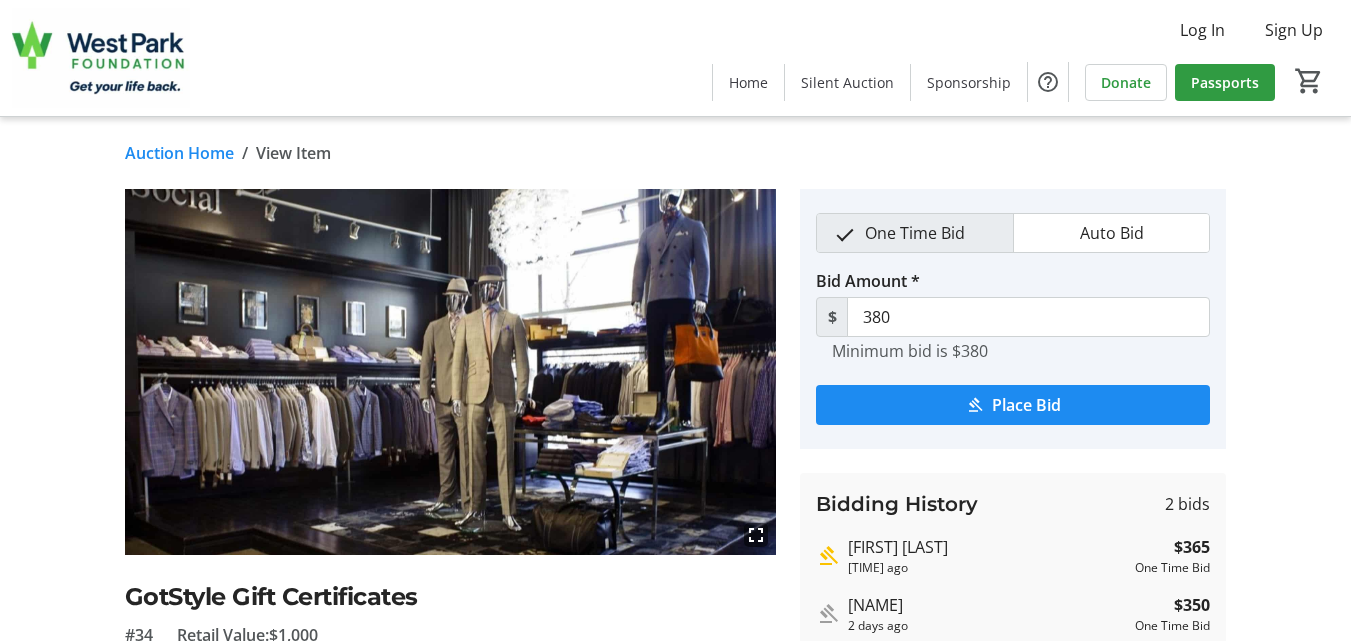 click on "fullscreen GotStyle Gift Certificates #34 Retail Value: $1,000 Clothing & Accessories Enjoy premium fashion and contemporary style with this Certificate. GotStyle offers everything from business wear to casual essentials, accessories, and grooming products. This is a physical item. Most physical items will be on-site at the Golf Classic event with some exceptions. Auction winners attending the event will be able to pick up their items/certificates following the close of the auction on August 11th at 7:30 pm. If you are not attending the Golf Classic or need to leave prior to the close of the auction at 7:30 pm but have won an auction lot, you can schedule a time for pick-up at West Park Healthcare Centre, 170 Emmett Ave, [CITY]. Alternatively, mailing or delivery can be arranged at the winner's expense. One Time Bid Auto Bid Bid Amount * $ 380 Minimum bid is $380 Place Bid Bidding History 2 bids [NAME] 17 hours ago $365 One Time Bid [NAME] 2 days ago $350 One Time Bid" 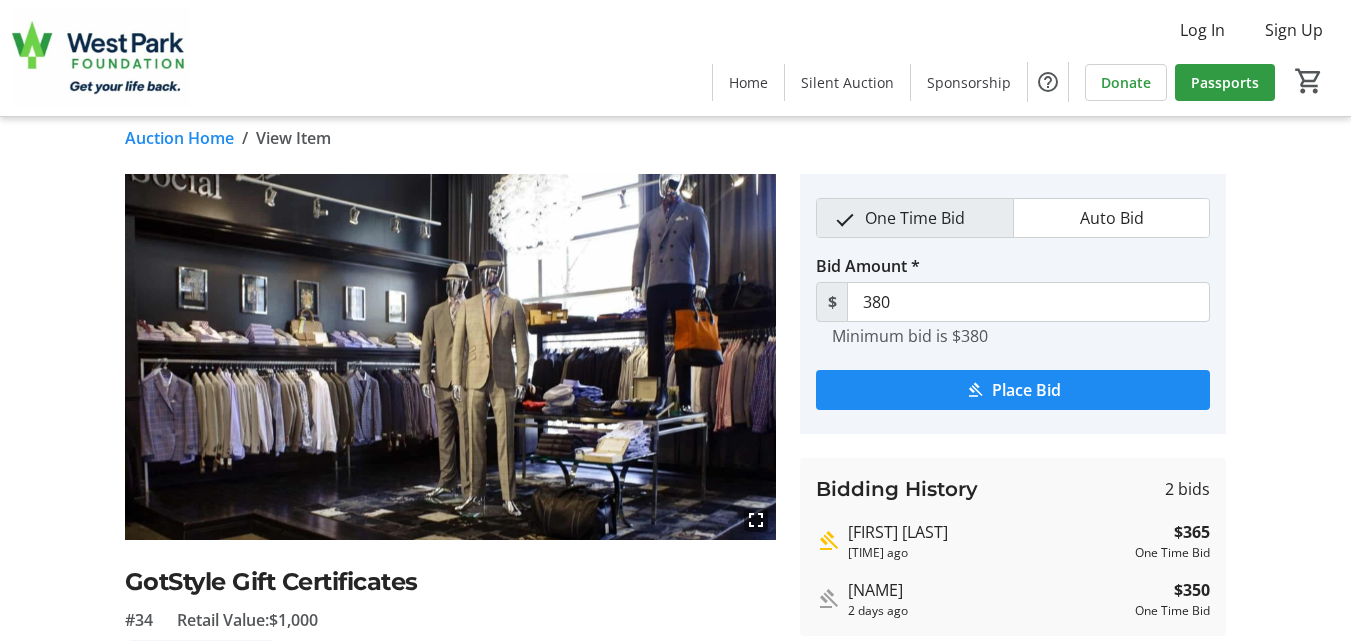 scroll, scrollTop: 0, scrollLeft: 0, axis: both 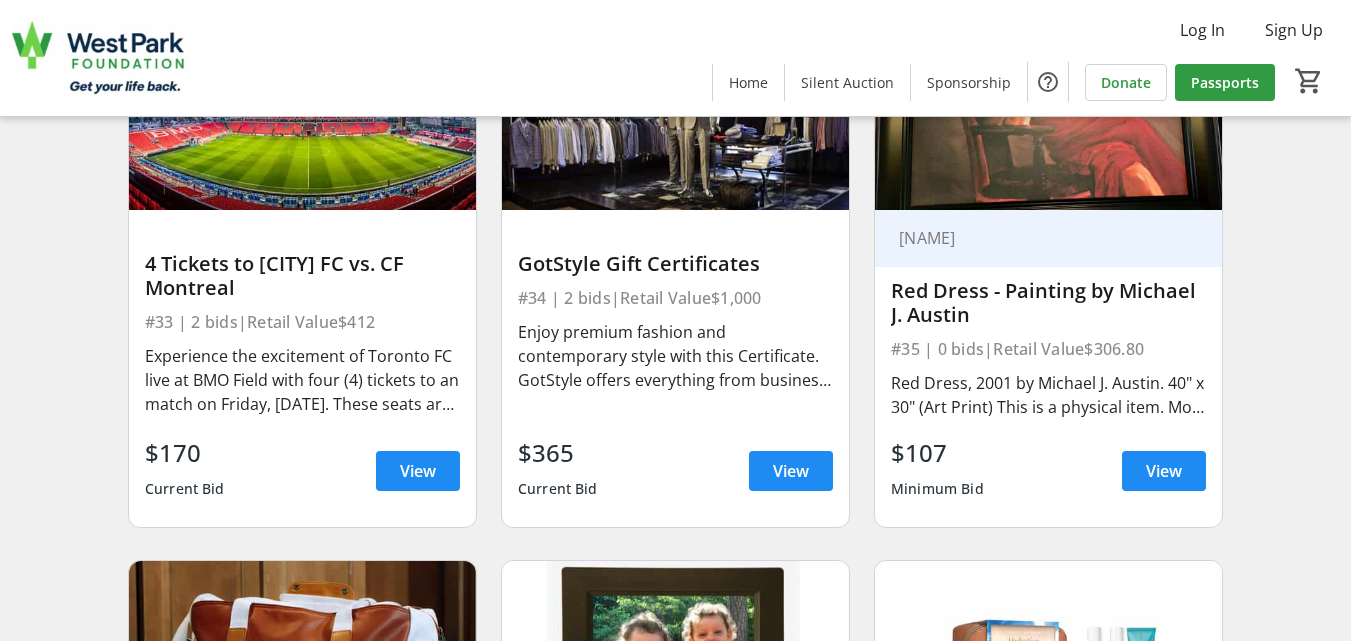 click on "Search  Filter  timer_outline Ends in 9d 15h 22m 12s All Items  Art   Clothing & Accessories   Cosmetics   Eats & Treats   Electronics   Experiences   Sports  Lebovic Golf Club  TaylorMade Golf Club Set (Right Hand)   #1 | 9 bids   |   Retail Value   $4,290   $2,025  Current Bid  View  Lebovic Golf Club  TaylorMade Golf Club Set (Left Hand)   #2 | 5 bids   |   Retail Value   $4,290   $1,600  Current Bid  View   TaylorMade’s Cart Lite Grey Golf Bag   #3 | 1 bid   |   Retail Value   $339.99   $120  Current Bid  View  Lambton Golf & Country Club  Foursome at Lambton Golf & Country Club   #4 | 6 bids   |   Retail Value   $970   $550  Current Bid  View  Paul Collings  2 Tickets to Toronto Blue Jays vs. Milwaukee Brewers   #5 | 11 bids   |   Retail Value   $454   $640  Current Bid  View  Matthew Wagg  Golf Lesson for One at Brampton Golf Club   #6 | 0 bids   |   Retail Value   $135   $45  Minimum Bid  View  Kayla Burke  Golf Lesson for One at Lambton Golf & Country Club   #7 | 0 bids   |   Retail Value   $125" 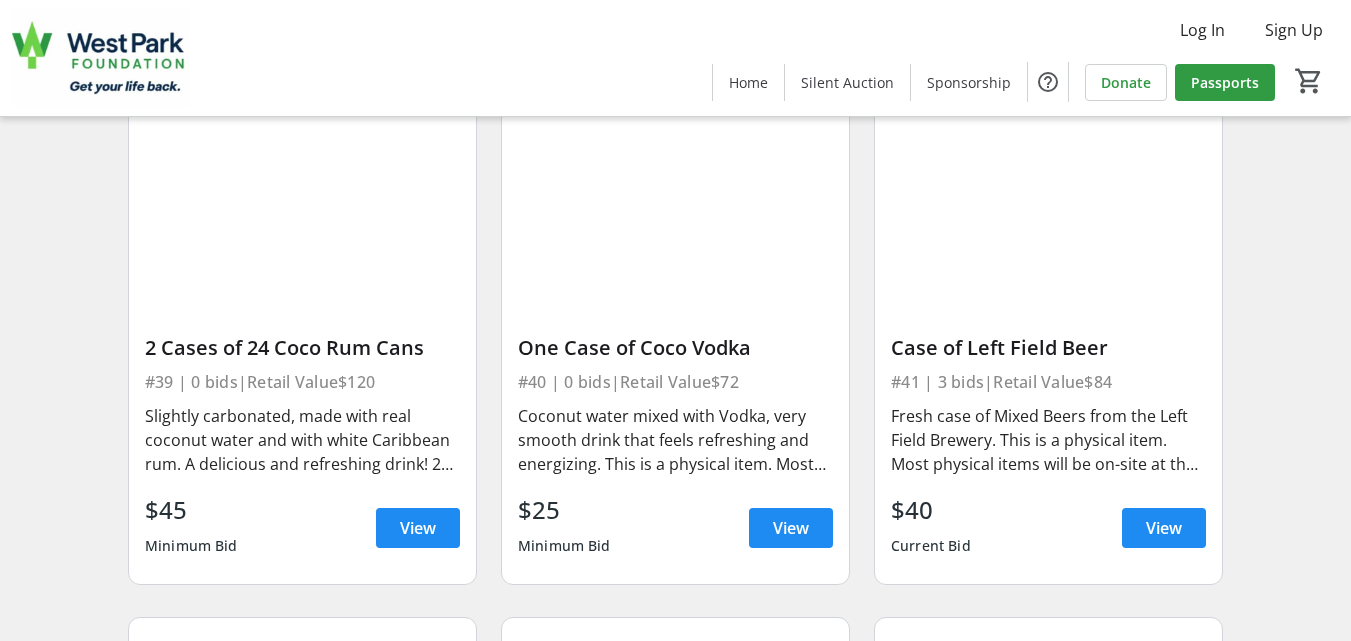 scroll, scrollTop: 7320, scrollLeft: 0, axis: vertical 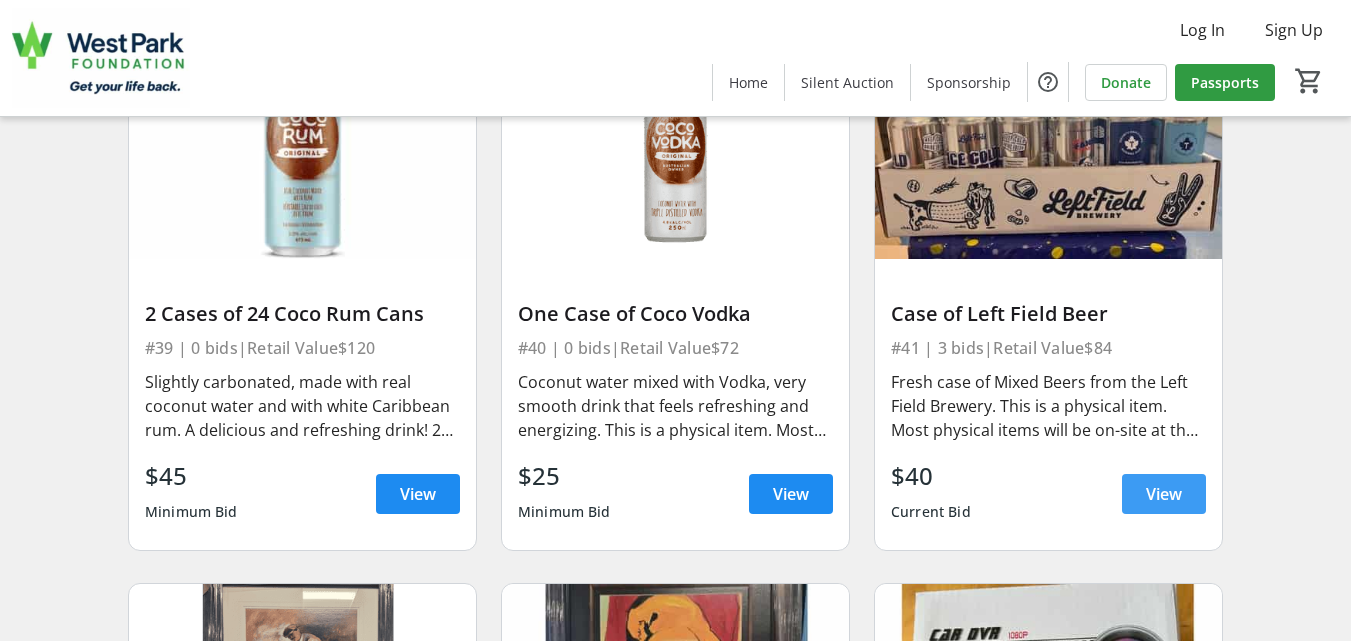 click on "View" at bounding box center (1164, 494) 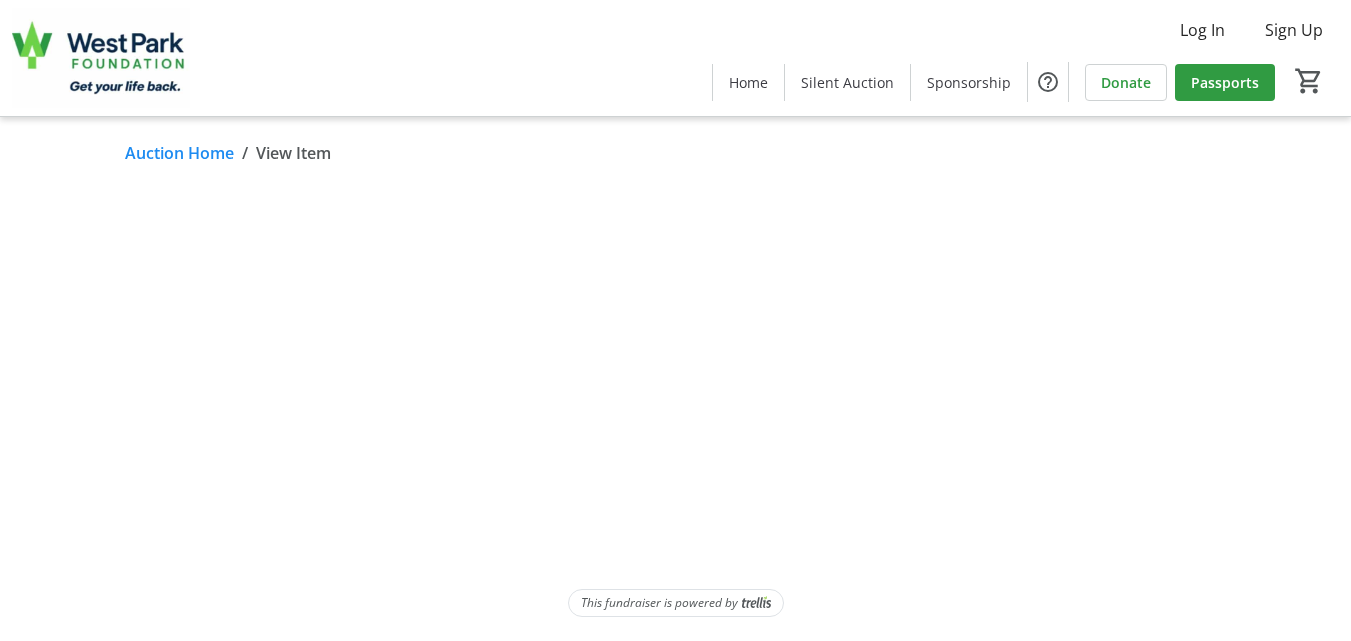 scroll, scrollTop: 0, scrollLeft: 0, axis: both 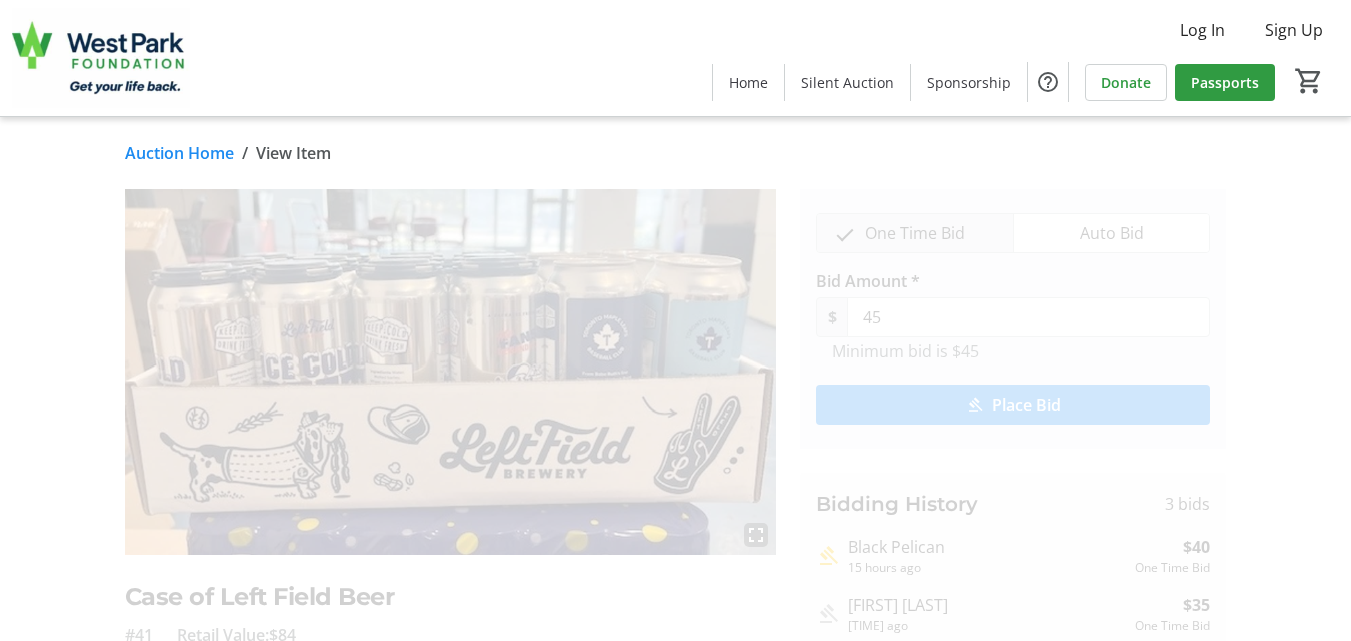 click on "fullscreen Case of Left Field Beer #41  Retail Value:  $84  Eats & Treats  Fresh case of Mixed Beers from the Left Field Brewery. This is a physical item. Most physical items will be on-site at the Golf Classic event with some exceptions. Auction winners attending the event will be able to pick up their items/certificates following the close of the auction on [DATE] at [TIME].  If you are not attending the Golf Classic or need to leave prior to the close of the auction at [TIME] but have won an auction lot, you can schedule a time for pick-up at [BUSINESS NAME], [NUMBER] [STREET], [CITY]. Alternatively, mailing or delivery can be arranged at the winner's expense.  One Time Bid Auto Bid Bid Amount * $ 45  Minimum bid is $45  Place Bid  Bidding History  3 bids  Black Pelican  15 hours ago  $40  One Time Bid  [FIRST] [LAST]  17 hours ago  $35  One Time Bid  [FIRST] [LAST]  3 days ago  $30  One Time Bid" 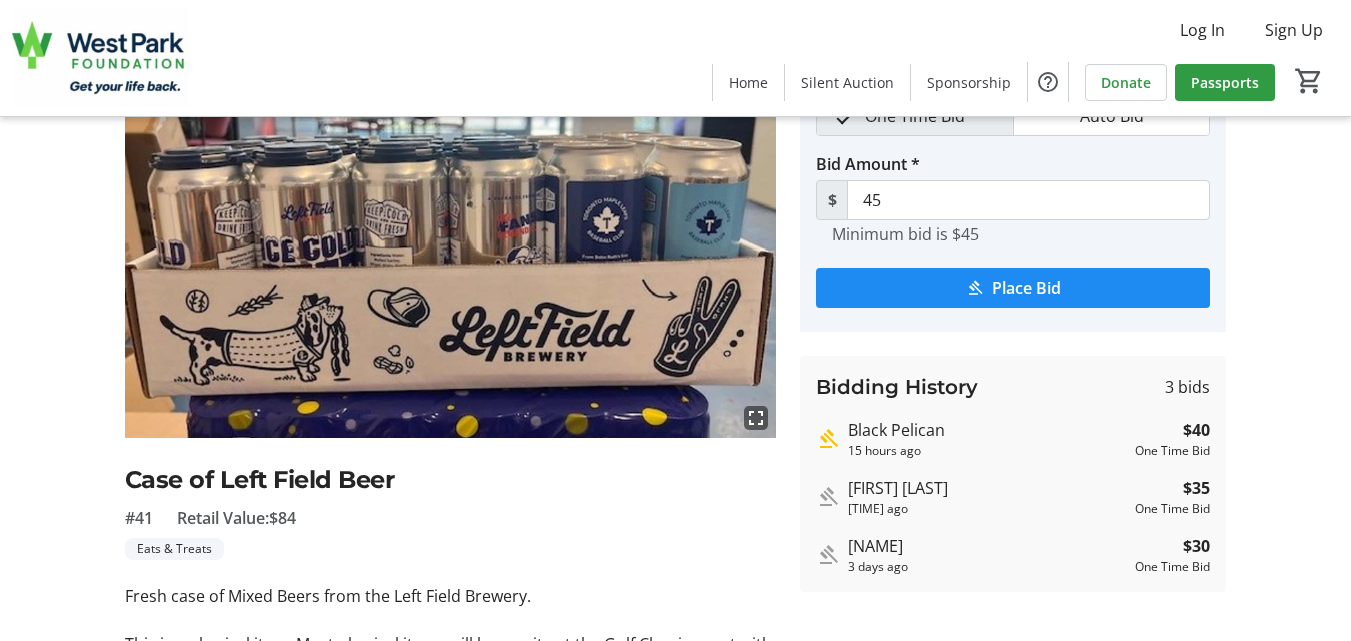 scroll, scrollTop: 120, scrollLeft: 0, axis: vertical 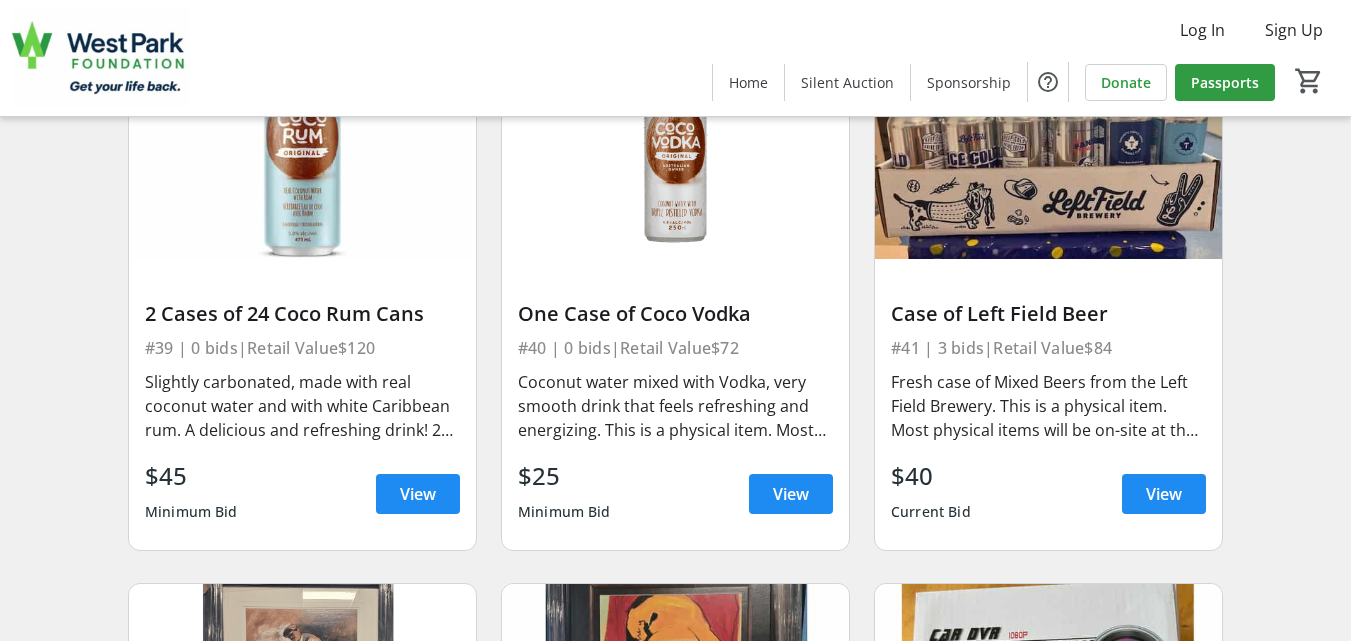 drag, startPoint x: 55, startPoint y: 388, endPoint x: 44, endPoint y: 396, distance: 13.601471 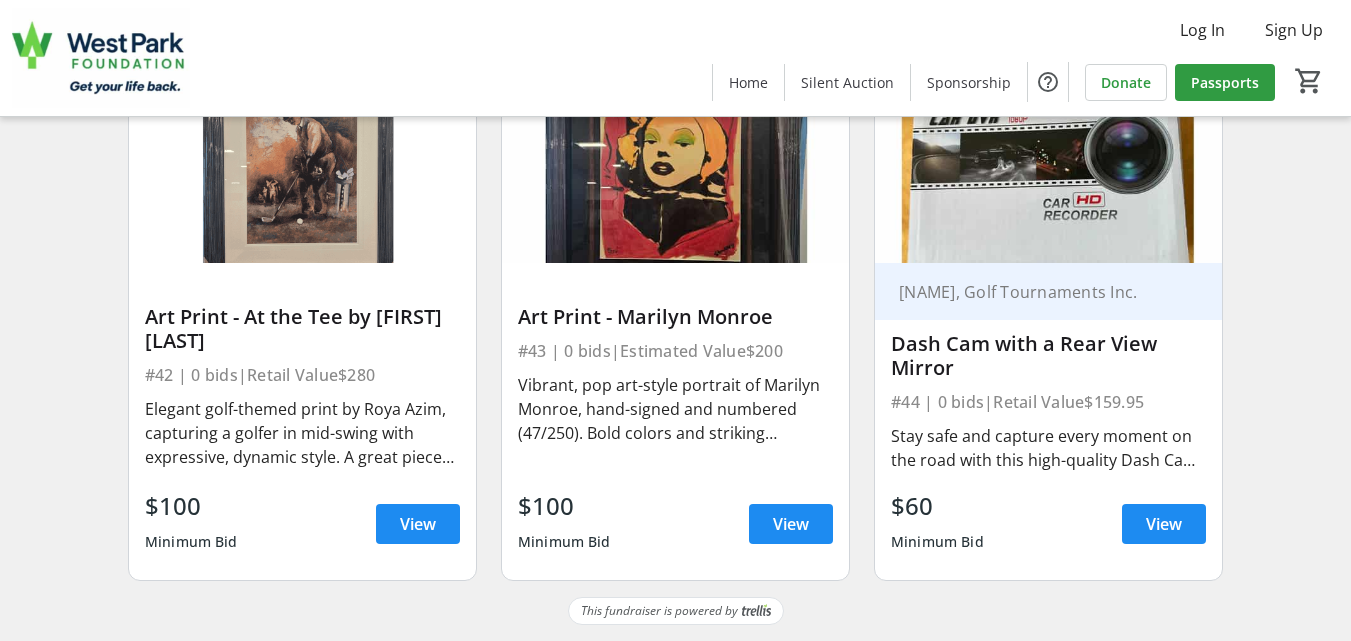 scroll, scrollTop: 0, scrollLeft: 0, axis: both 